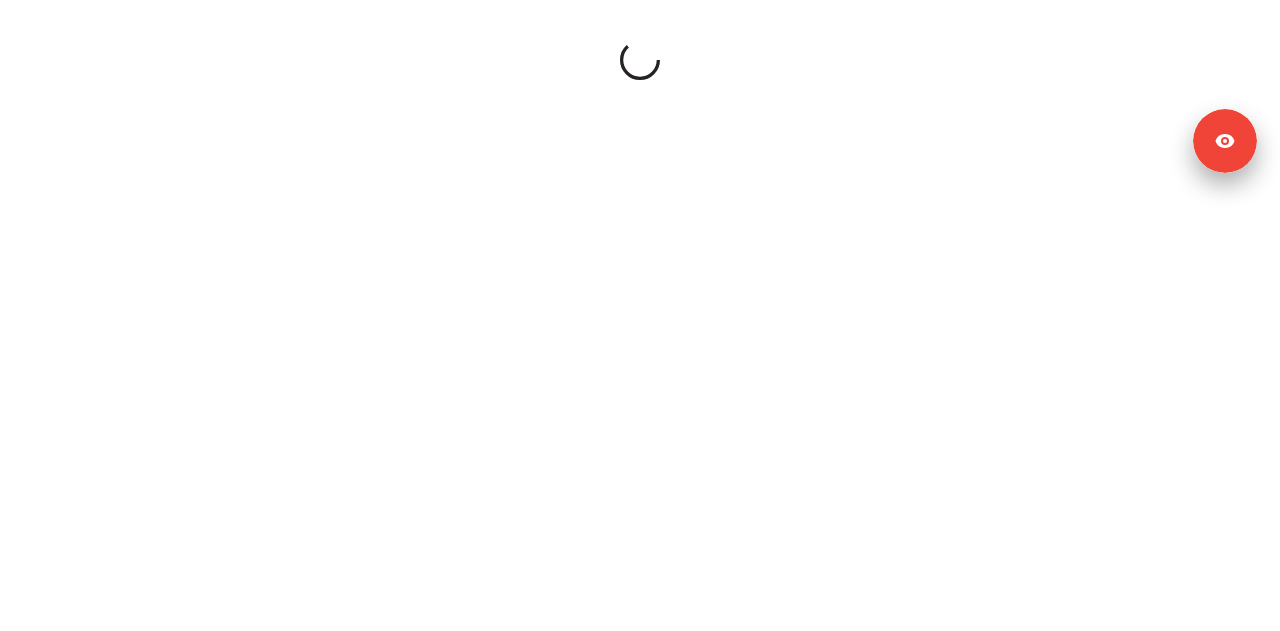 scroll, scrollTop: 0, scrollLeft: 0, axis: both 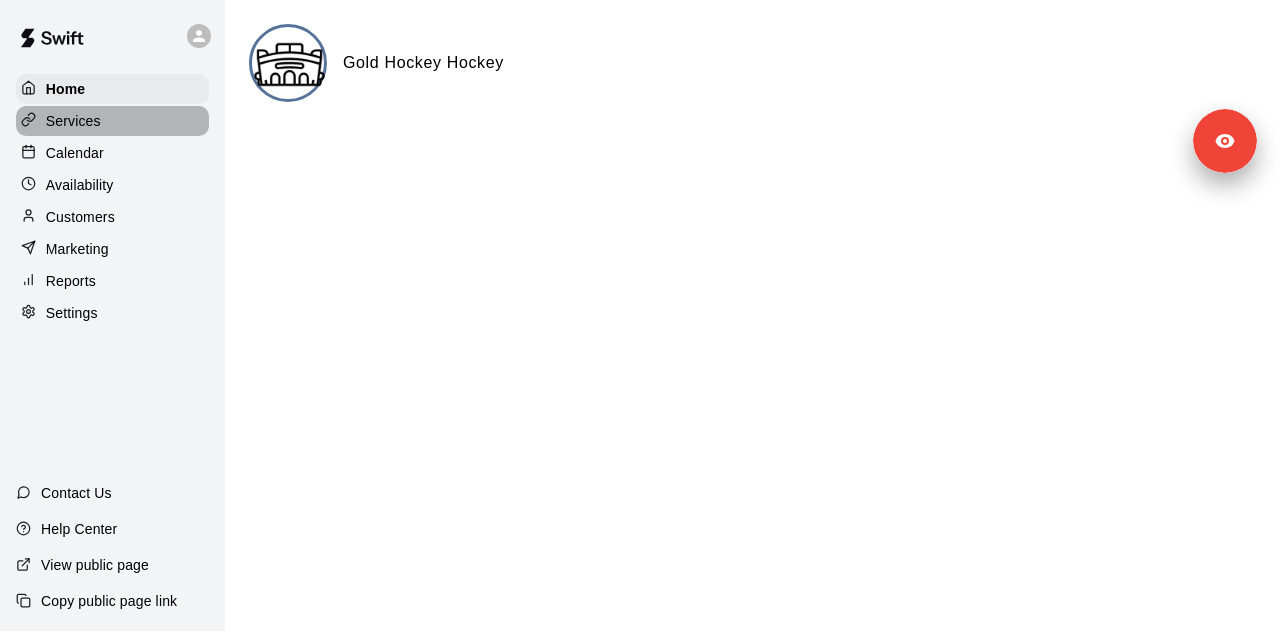 click on "Services" at bounding box center (112, 121) 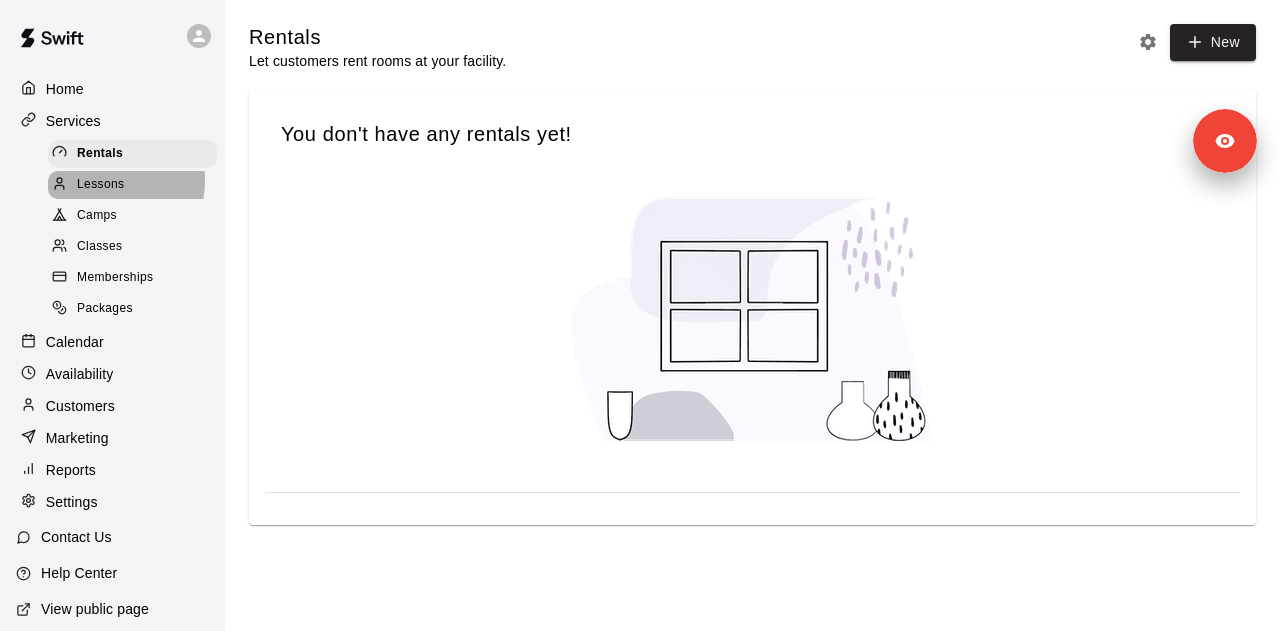 click on "Lessons" at bounding box center (101, 185) 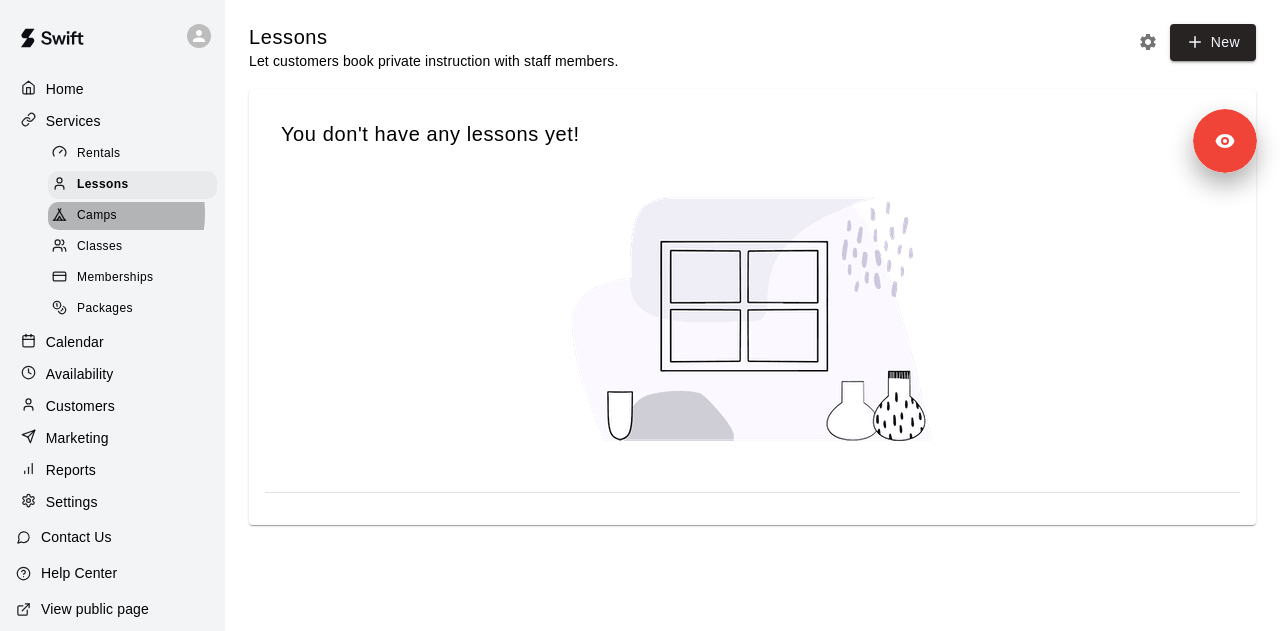 click on "Camps" at bounding box center [97, 216] 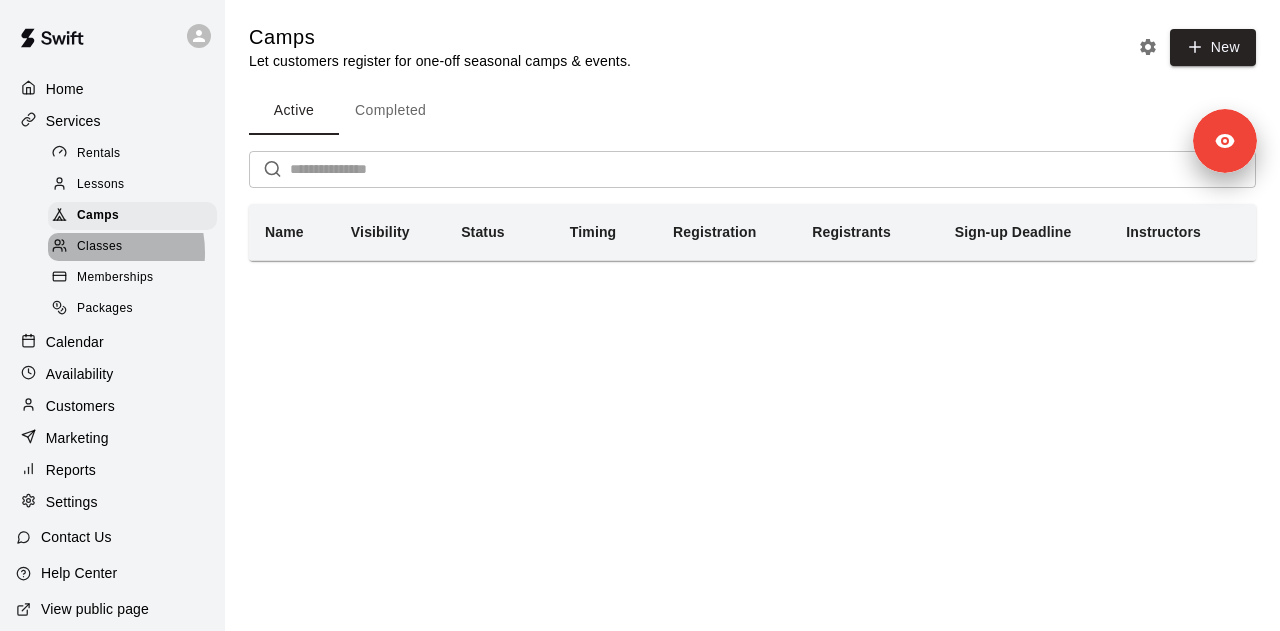 click on "Classes" at bounding box center [99, 247] 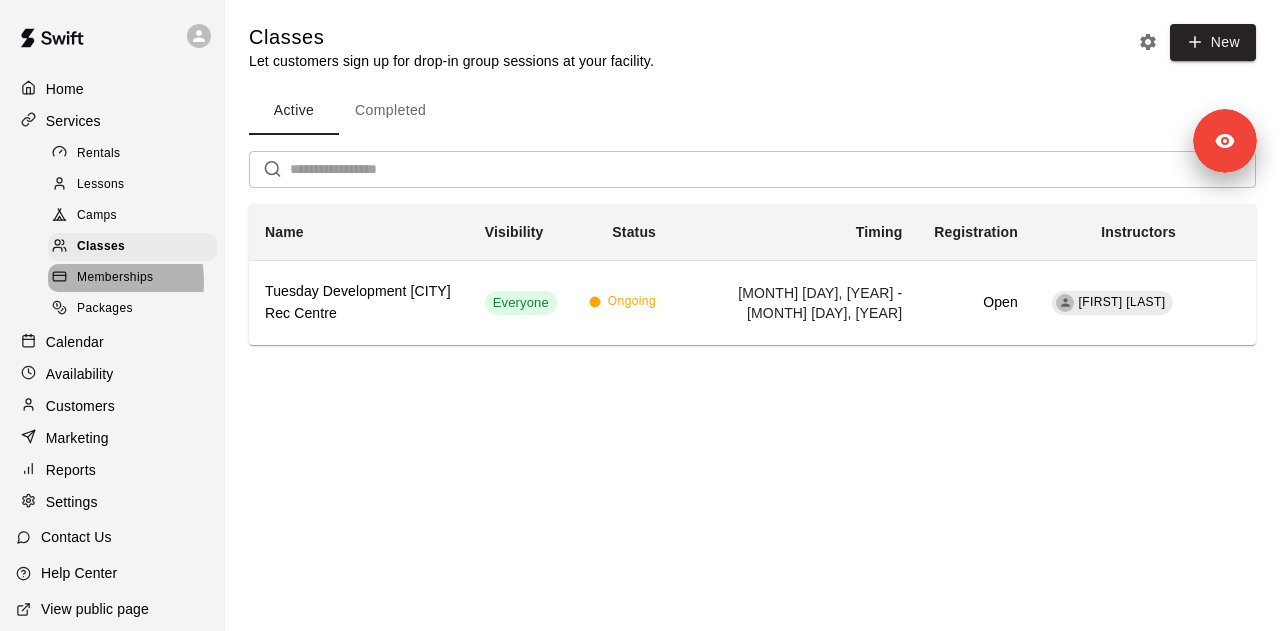 click on "Memberships" at bounding box center (115, 278) 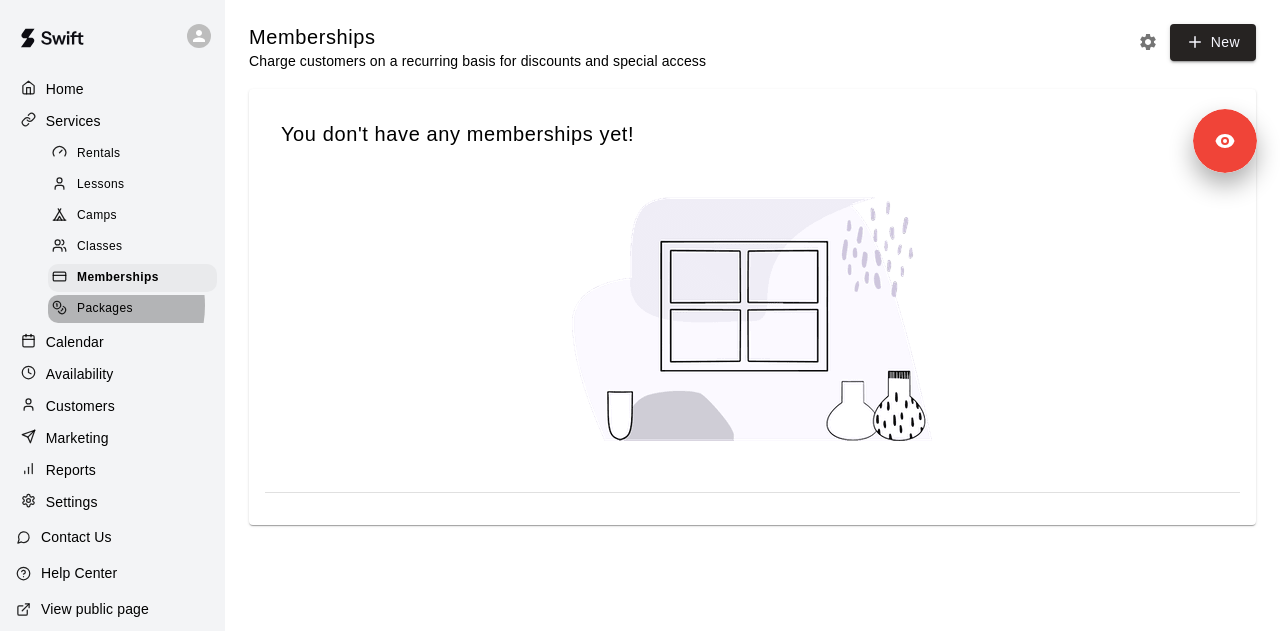 click on "Packages" at bounding box center [105, 309] 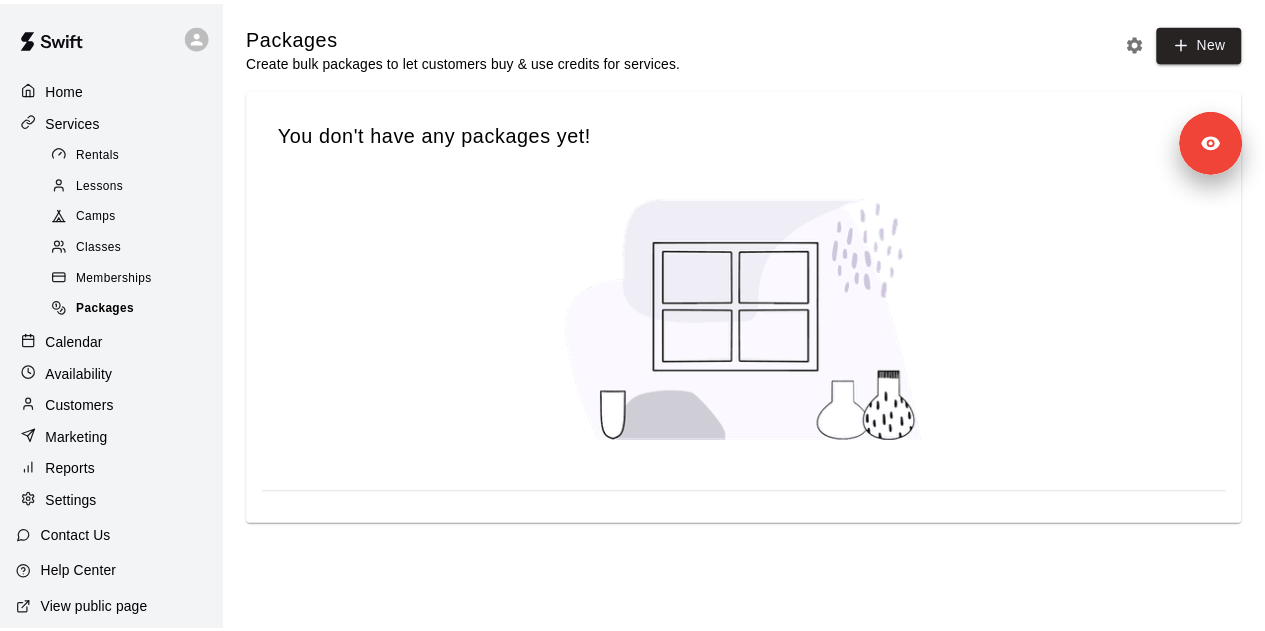 scroll, scrollTop: 63, scrollLeft: 0, axis: vertical 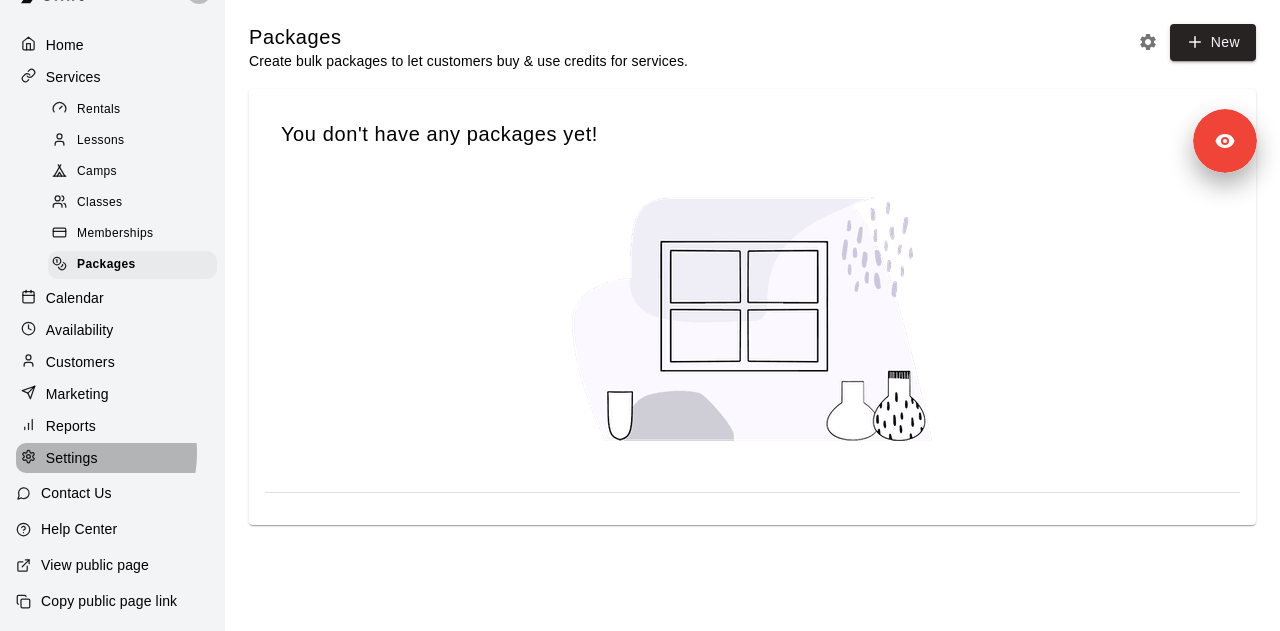click on "Settings" at bounding box center [72, 458] 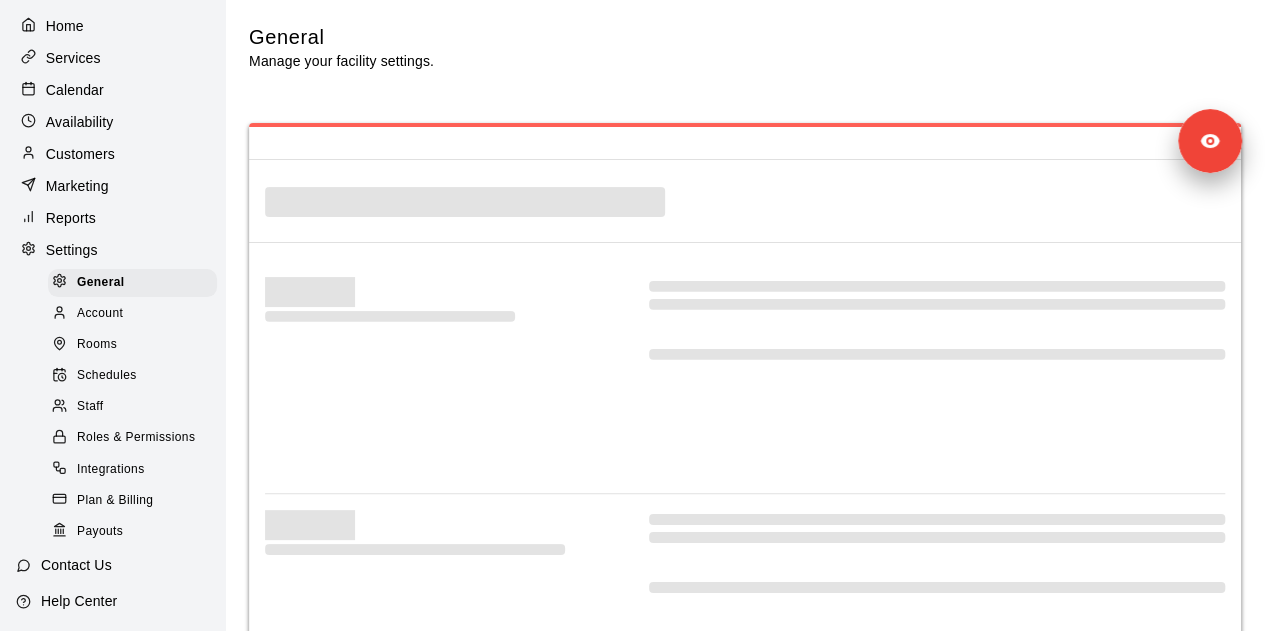 select on "**" 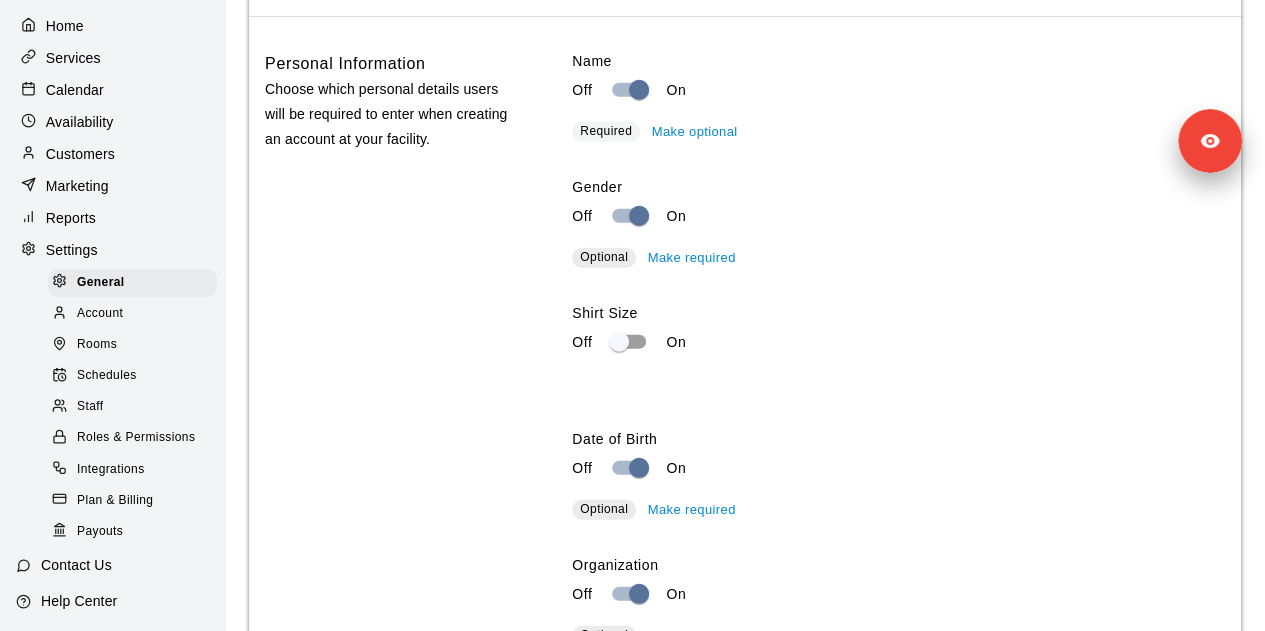 scroll, scrollTop: 2793, scrollLeft: 0, axis: vertical 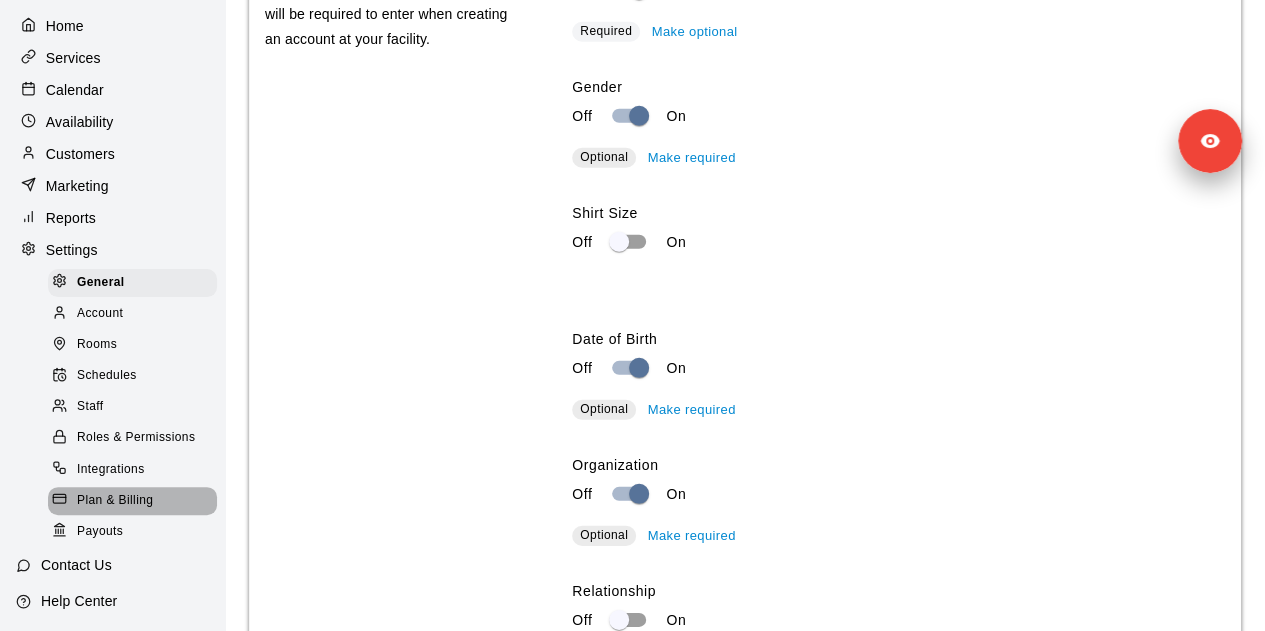 click on "Plan & Billing" at bounding box center [115, 501] 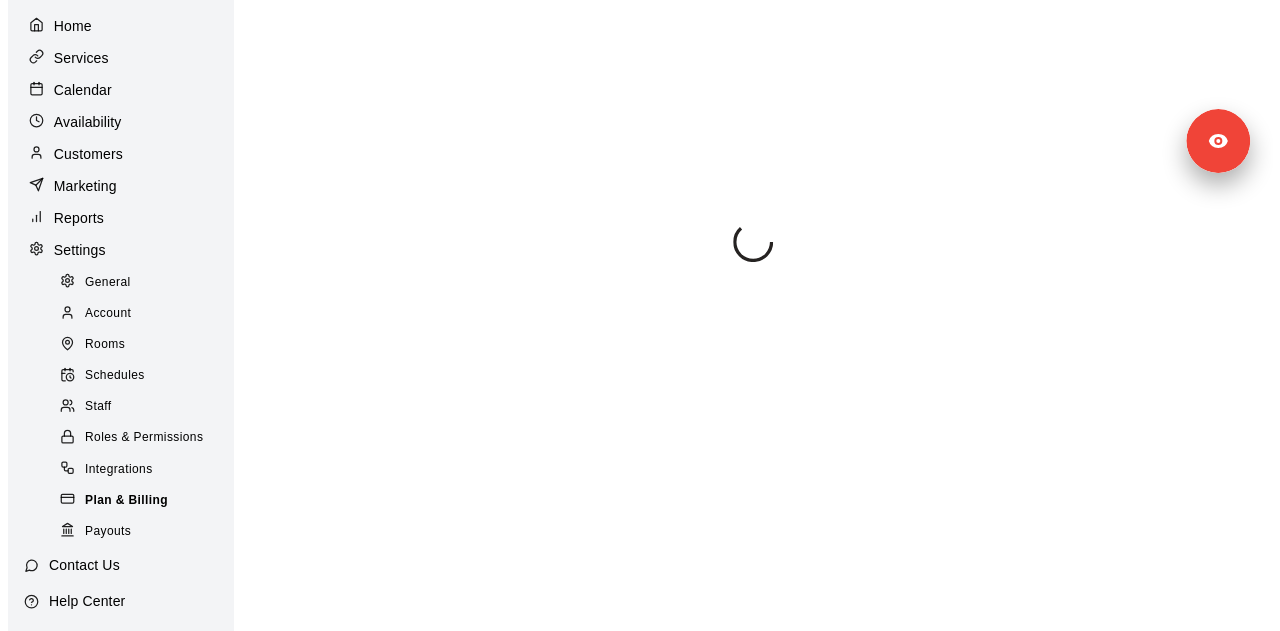 scroll, scrollTop: 0, scrollLeft: 0, axis: both 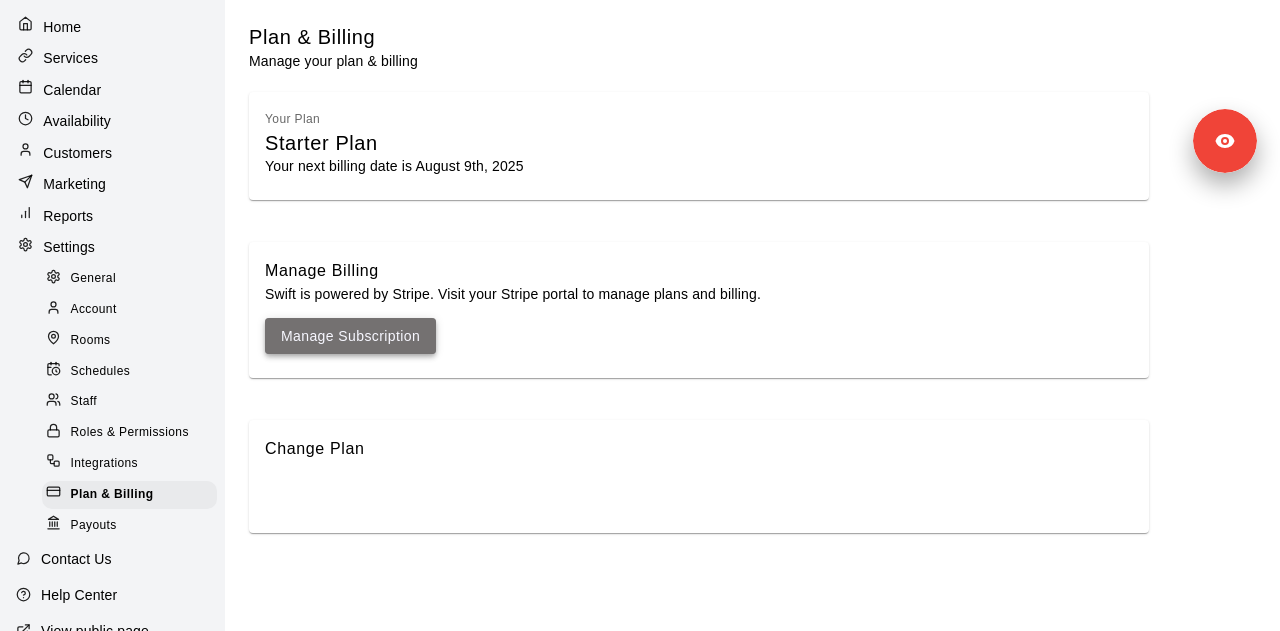 click on "Manage Subscription" at bounding box center [350, 336] 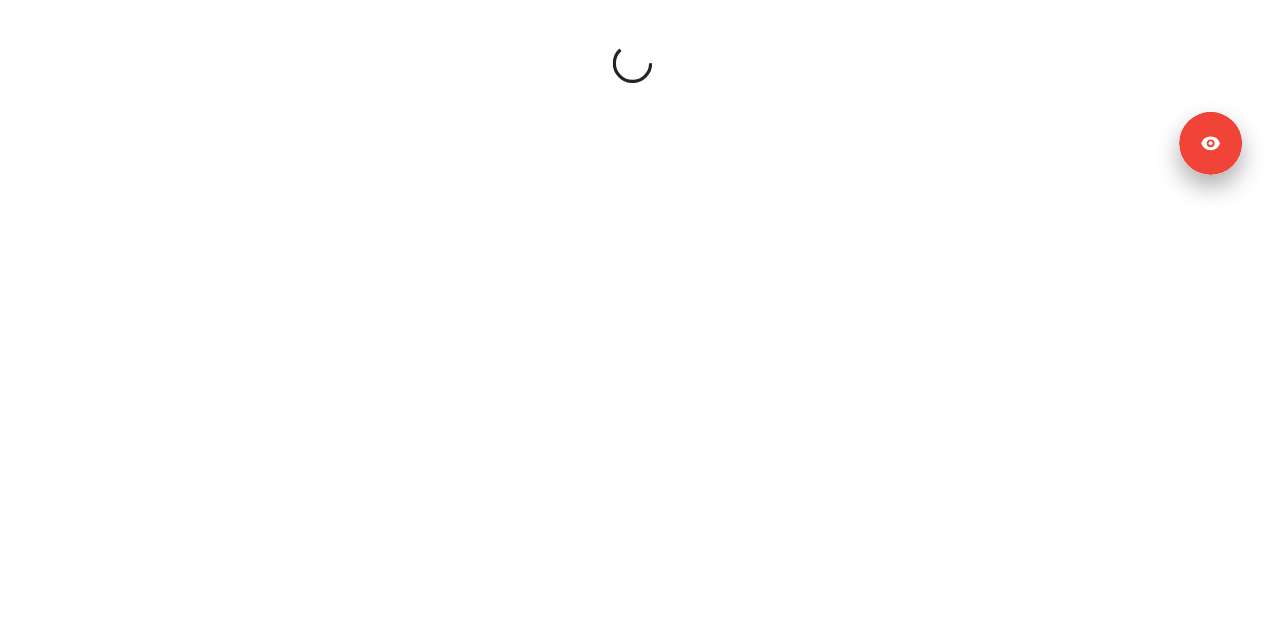 scroll, scrollTop: 0, scrollLeft: 0, axis: both 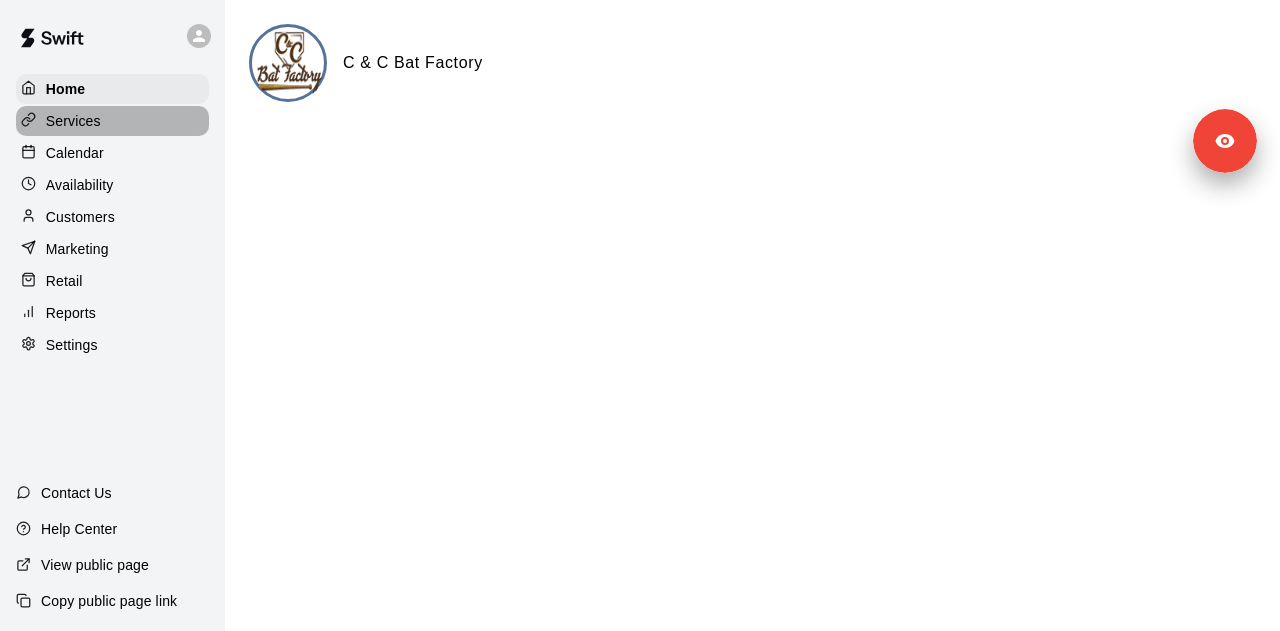 click on "Services" at bounding box center [73, 121] 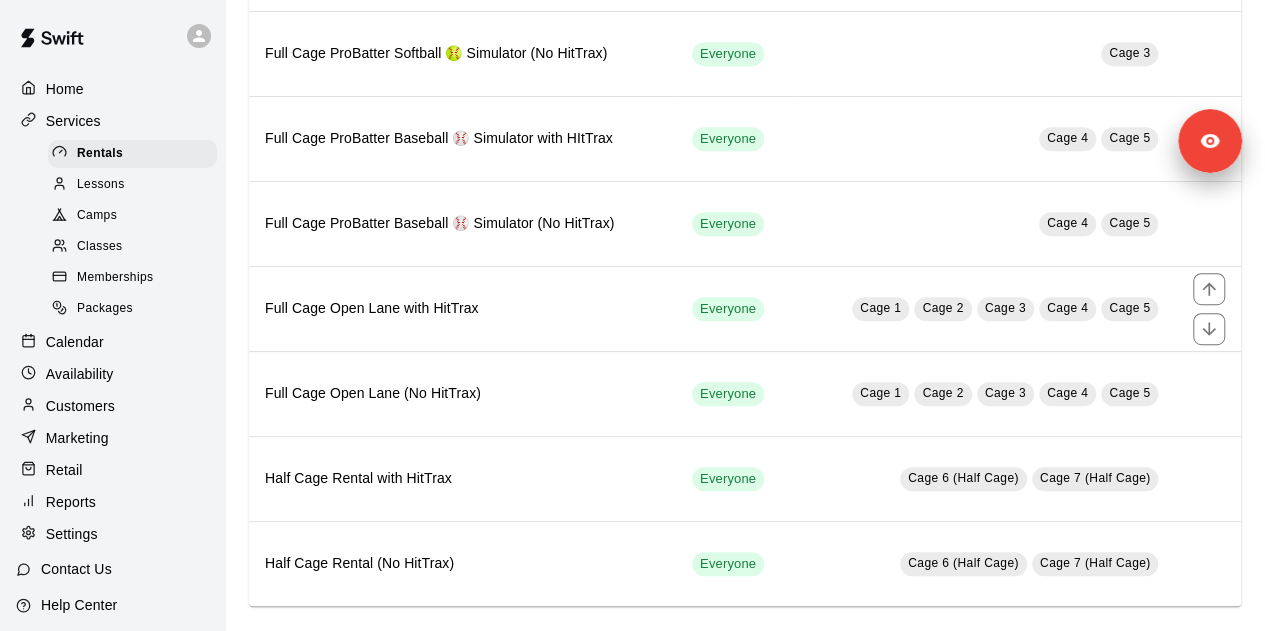scroll, scrollTop: 443, scrollLeft: 0, axis: vertical 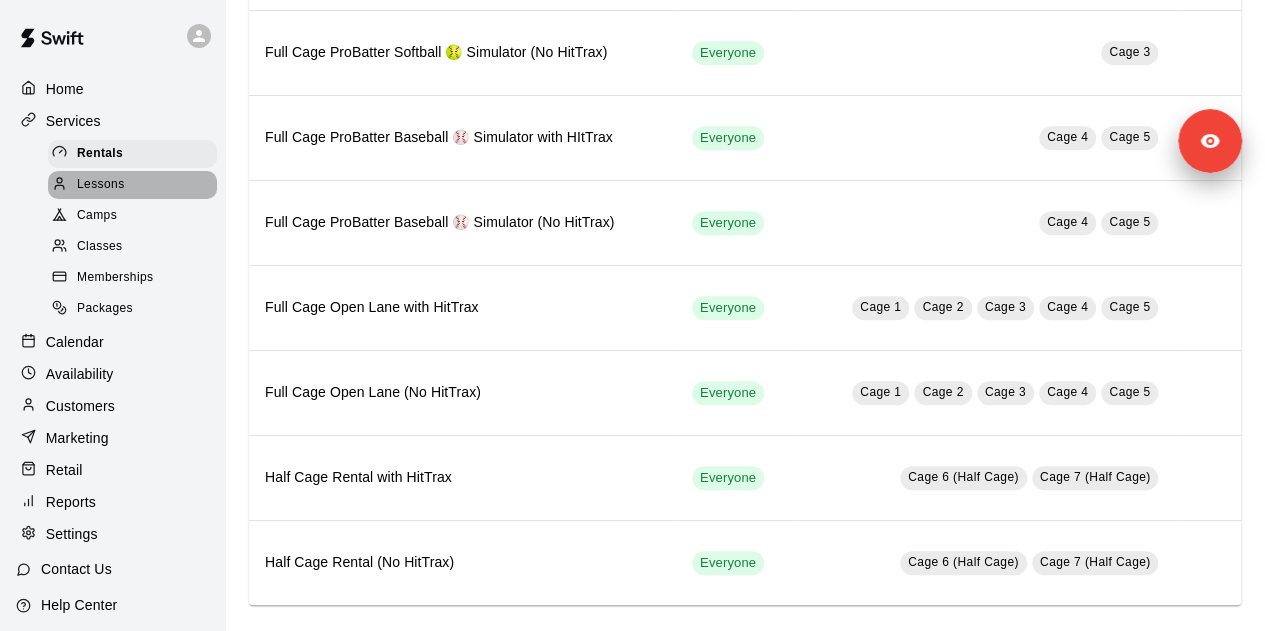 click on "Lessons" at bounding box center (132, 185) 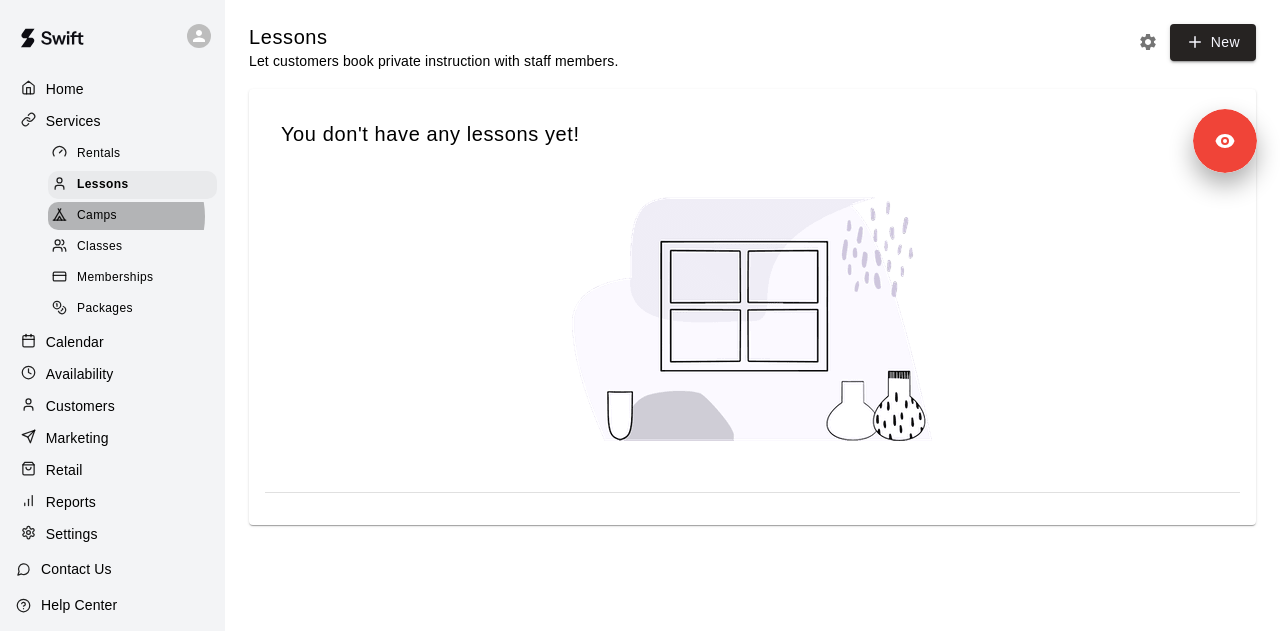 click on "Camps" at bounding box center (132, 216) 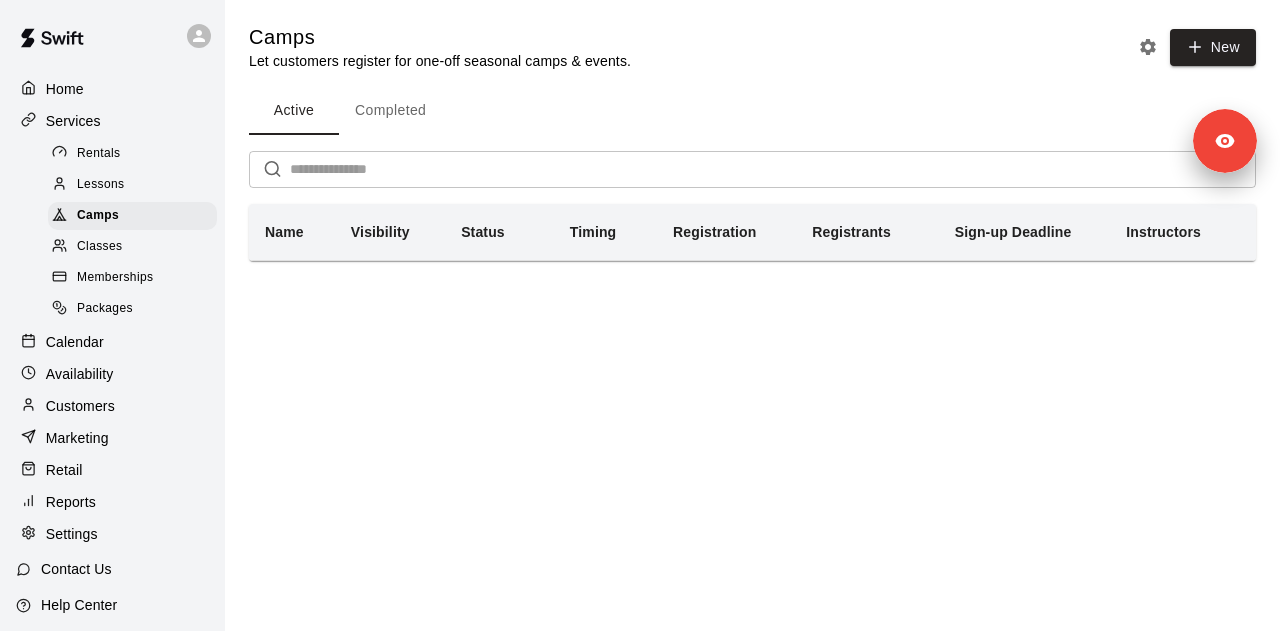 click on "Classes" at bounding box center (136, 247) 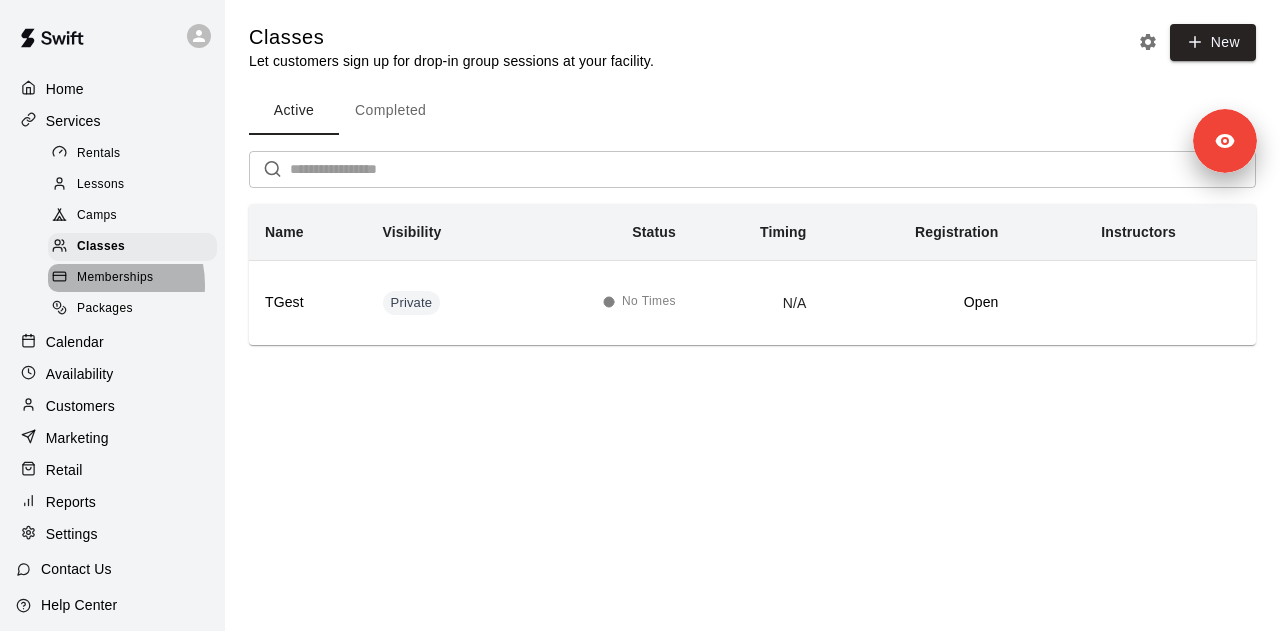 click on "Memberships" at bounding box center [115, 278] 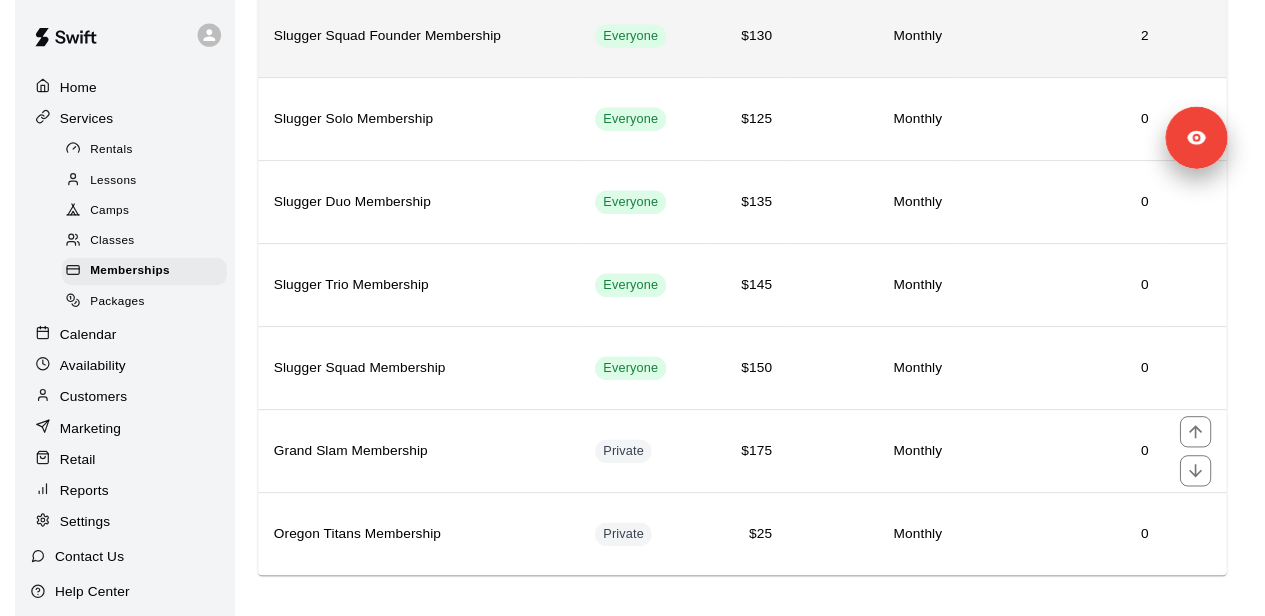 scroll, scrollTop: 0, scrollLeft: 0, axis: both 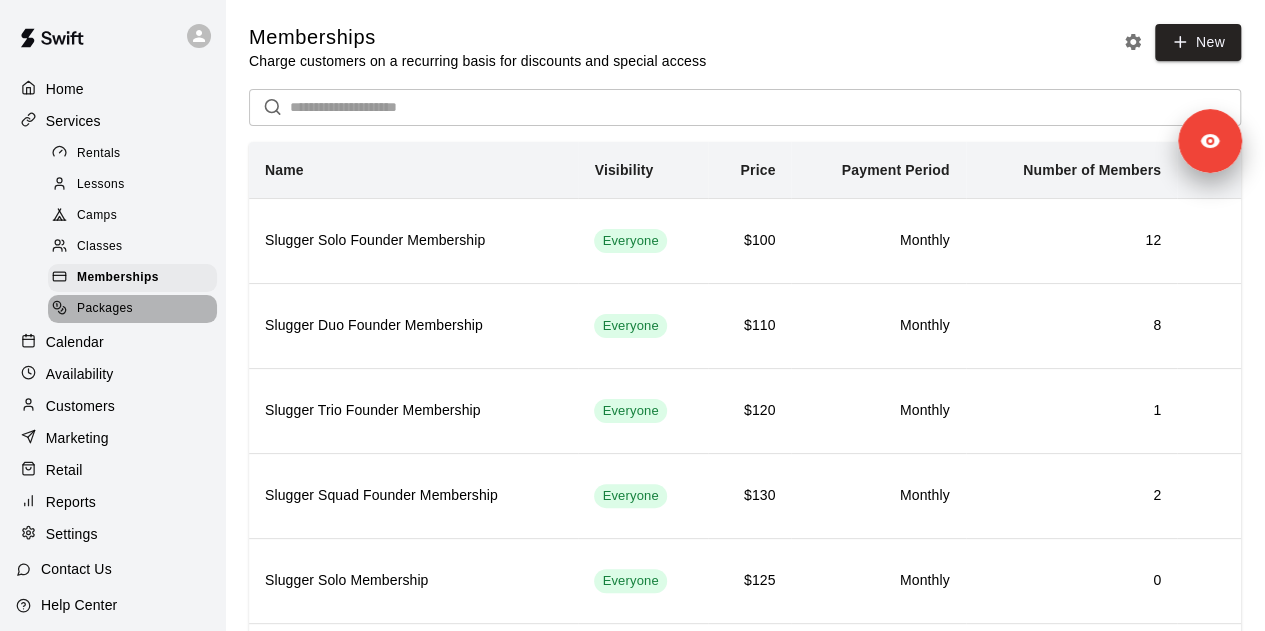 click on "Packages" at bounding box center (132, 309) 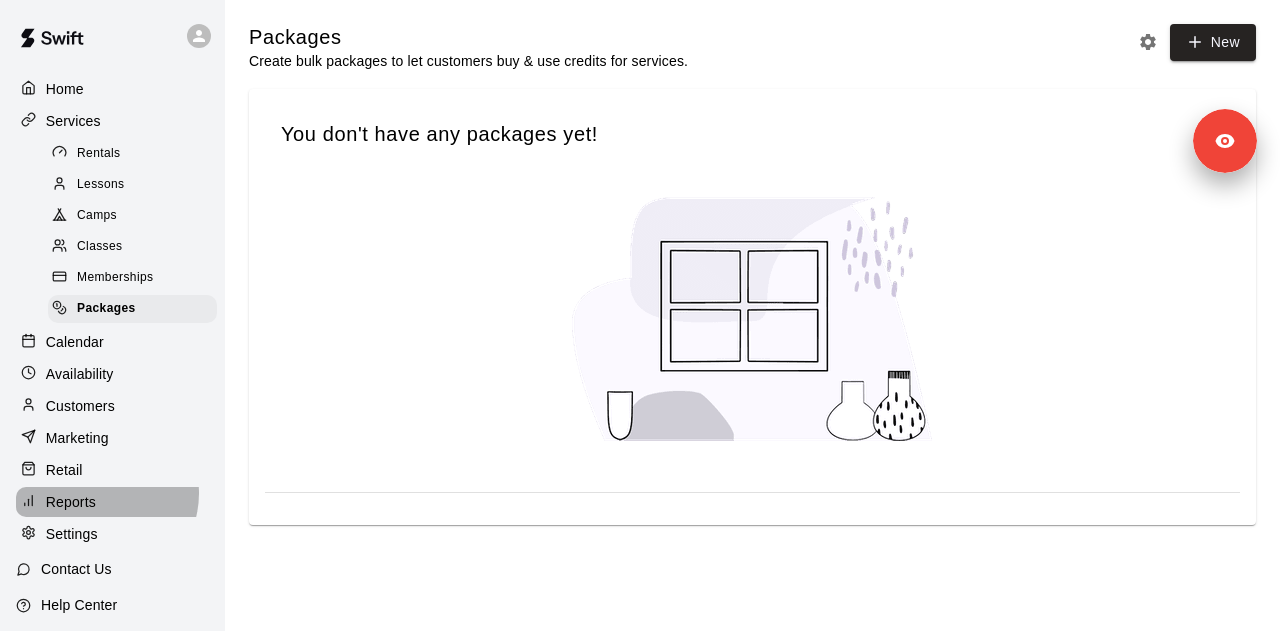 click on "Reports" at bounding box center [112, 502] 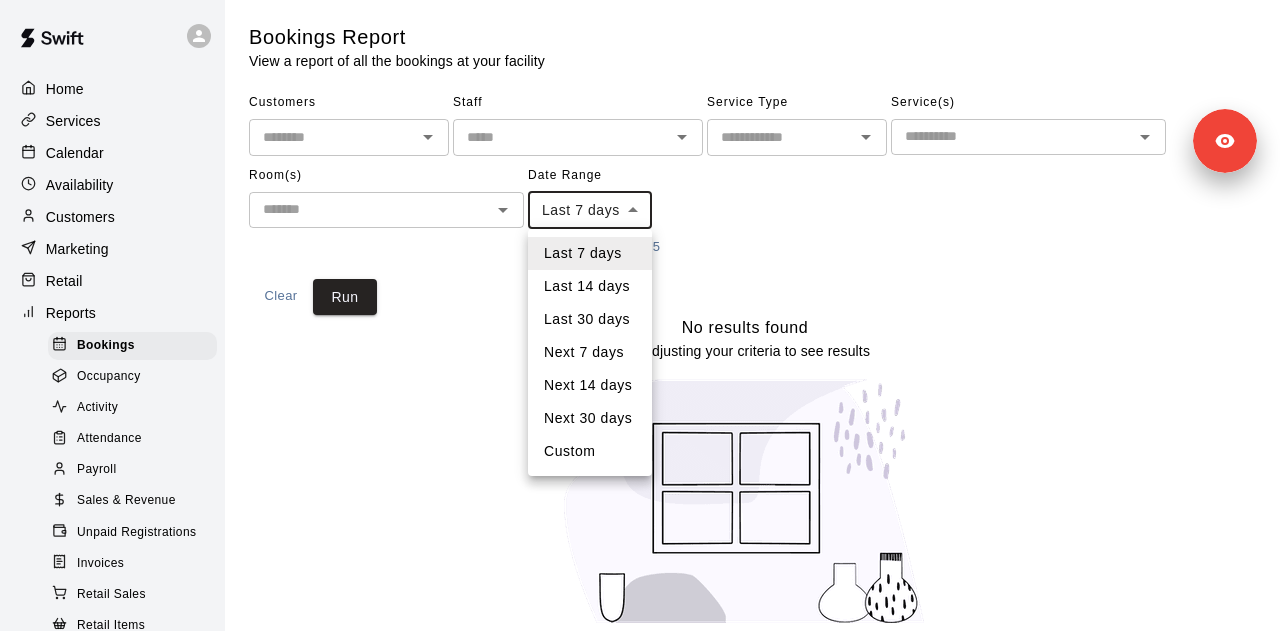click on "Home Services Calendar Availability Customers Marketing Retail Reports Bookings Occupancy Activity Attendance Payroll Sales & Revenue Unpaid Registrations Invoices Retail Sales Retail Items Wallet New Settings Contact Us Help Center View public page Copy public page link Bookings Report View a report of all the bookings at your facility Customers Staff Service Type Service(s) Room(s) Date Range Last 7 days **** 8/2/2025 - 8/10/2025 Clear Run No results found Try adjusting your criteria to see results Swift - Bookings Report Signed in as [FIRST] [LAST] Sign out Close cross-small Last 7 days Last 14 days Last 30 days Next 7 days Next 14 days Next 30 days Custom" at bounding box center [640, 325] 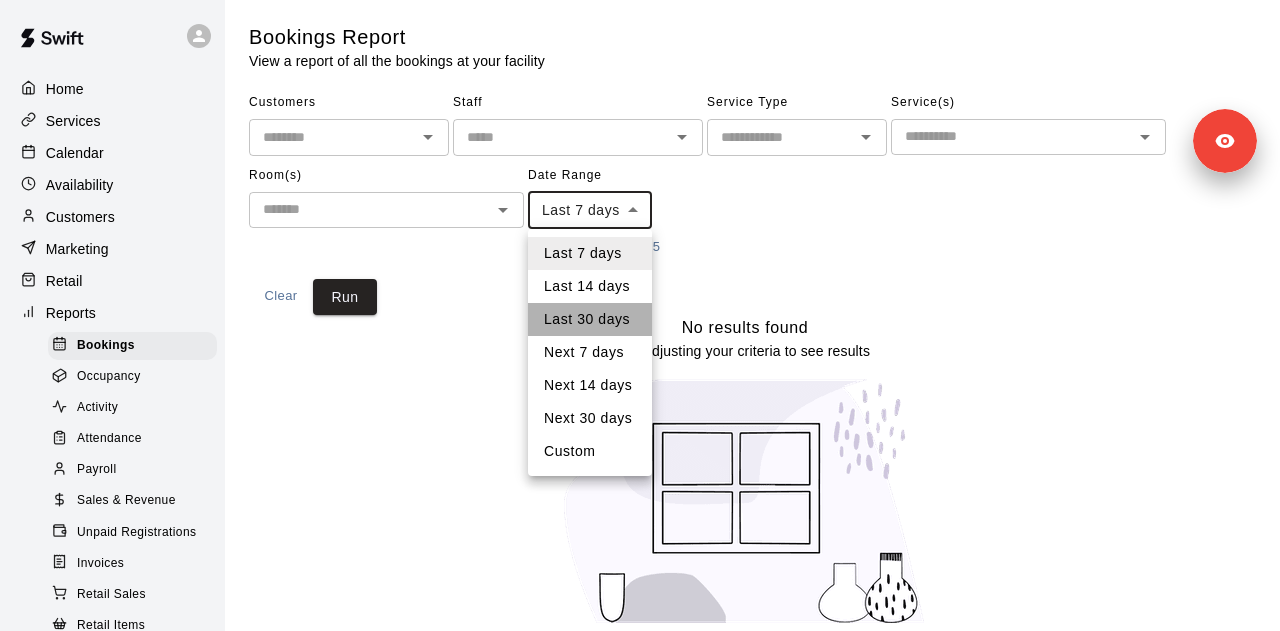 click on "Last 30 days" at bounding box center [590, 319] 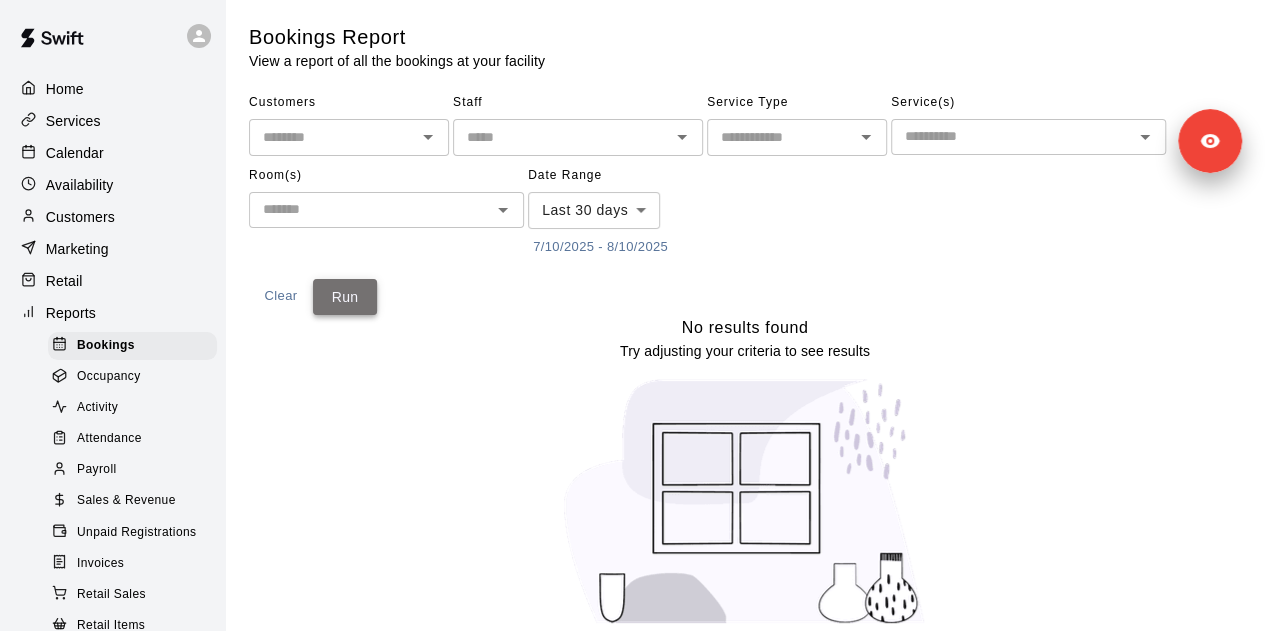click on "Run" at bounding box center (345, 297) 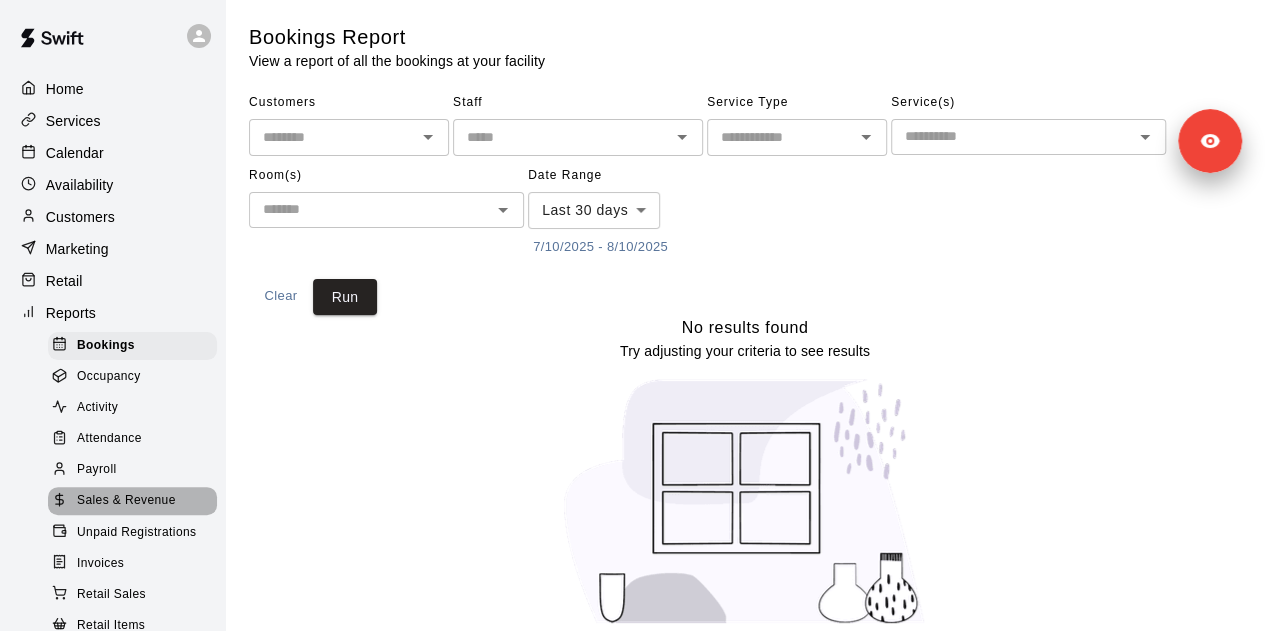 click on "Sales & Revenue" at bounding box center (126, 501) 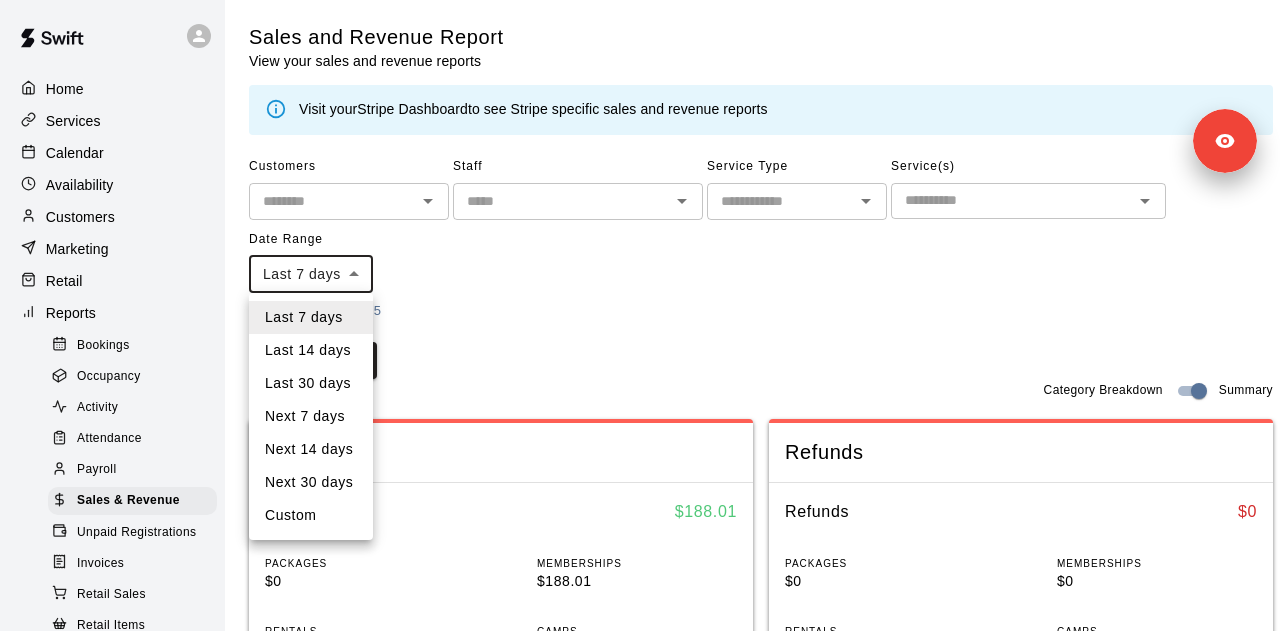 click on "Home Services Calendar Availability Customers Marketing Retail Reports Bookings Occupancy Activity Attendance Payroll Sales & Revenue Unpaid Registrations Invoices Retail Sales Retail Items Wallet New Settings Contact Us Help Center View public page Copy public page link Sales and Revenue Report View your sales and revenue reports Visit your Stripe Dashboard to see Stripe specific sales and revenue reports Customers Staff Service Type Service(s) Date Range Last 7 days **** 8/2/2025 - 8/10/2025 Clear Run Category Breakdown Summary Revenue Revenue $ 188.01 PACKAGES $0 MEMBERSHIPS $188.01 RENTALS $0 CAMPS $0 CLASSES $0 LESSONS $0 RETAIL $0 OTHER $0 Refunds Refunds $ 0 PACKAGES $0 MEMBERSHIPS $0 RENTALS $0 CAMPS $0 CLASSES $0 LESSONS $0 RETAIL $0 OTHER $0 Export Columns 0 Filters InvoiceId Date Service Name Revenue Category Payment Method Type Stripe Payment Id Coupon Status 737356 Aug 4, 2025, 5:16 PM Slugger Solo Founder Membership [FIRST] [LAST] Memberships Card Charge N/A Paid 732064" at bounding box center [640, 784] 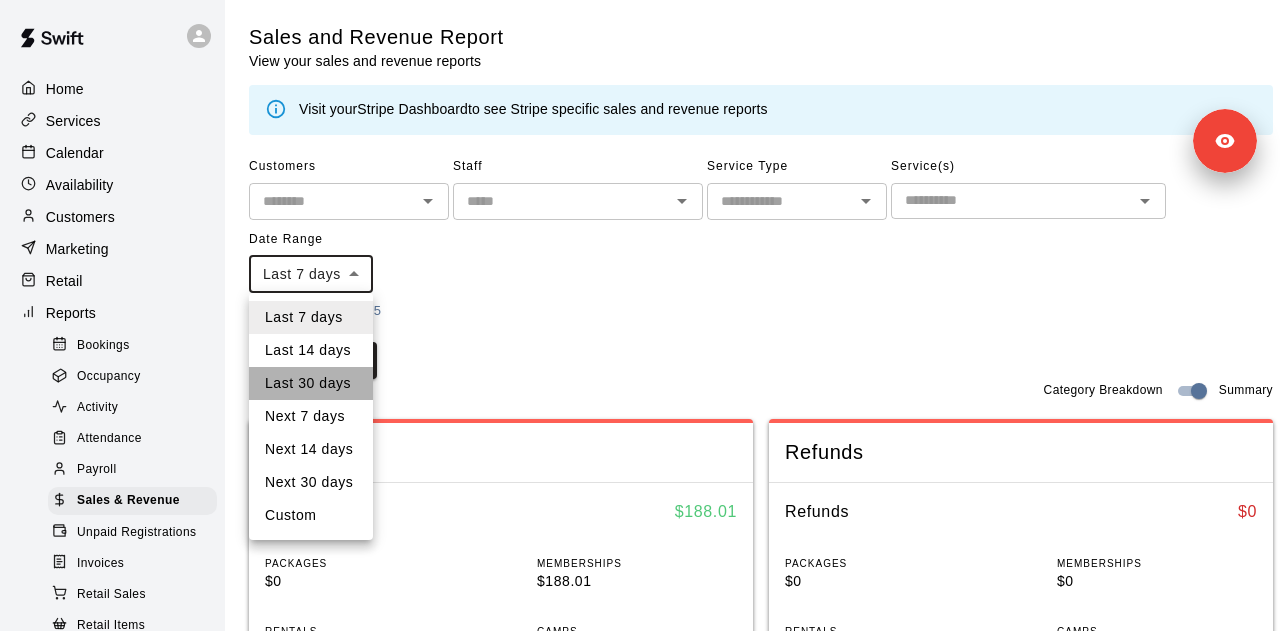 click on "Last 30 days" at bounding box center [311, 383] 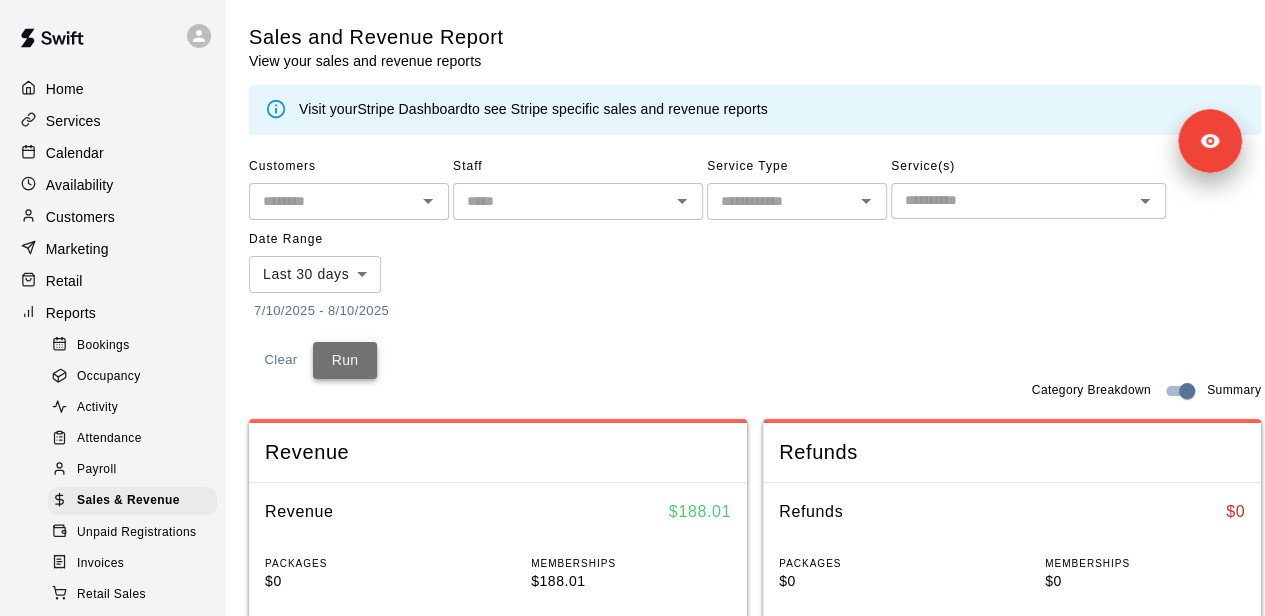 click on "Run" at bounding box center (345, 360) 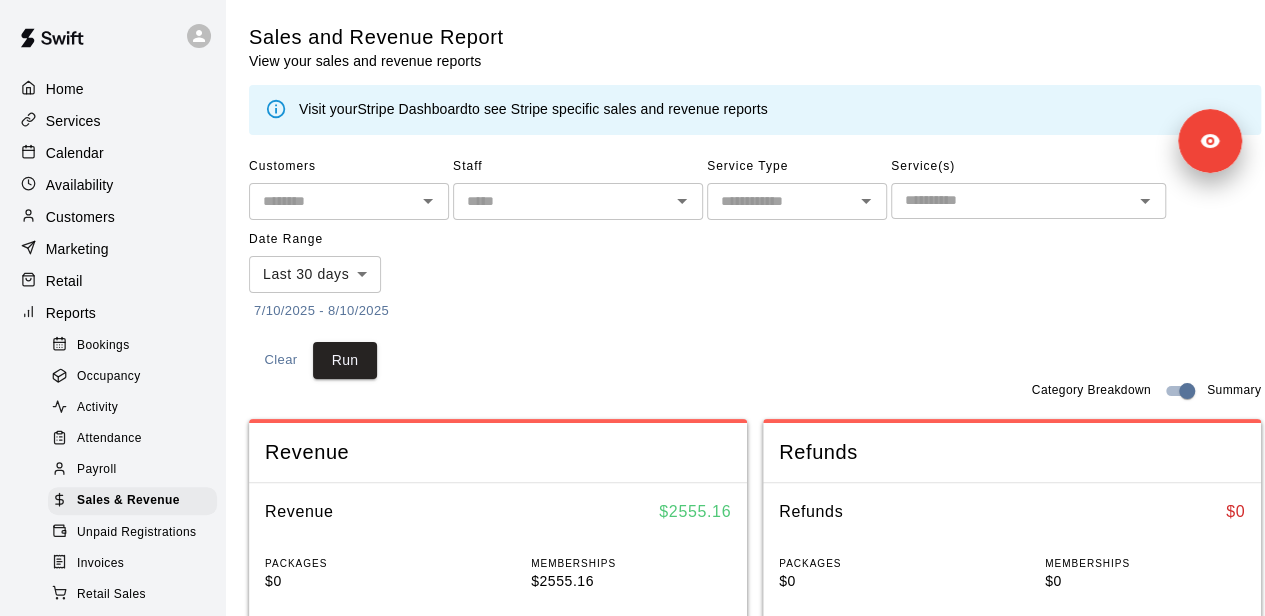 drag, startPoint x: 359, startPoint y: 366, endPoint x: 751, endPoint y: 385, distance: 392.46017 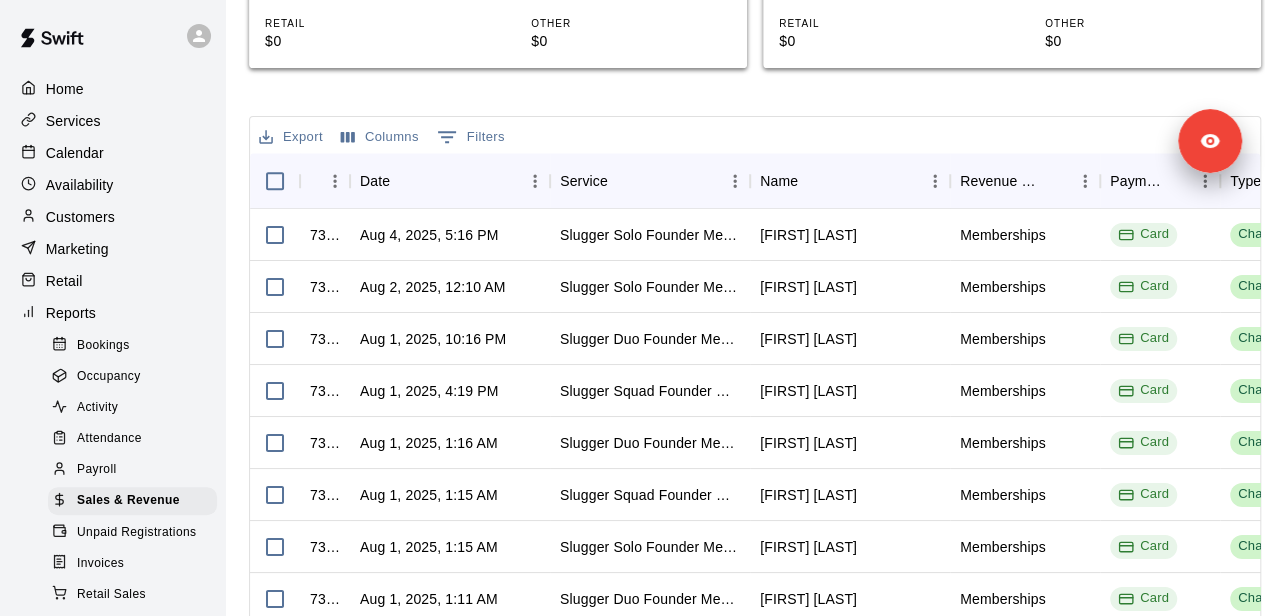 scroll, scrollTop: 747, scrollLeft: 0, axis: vertical 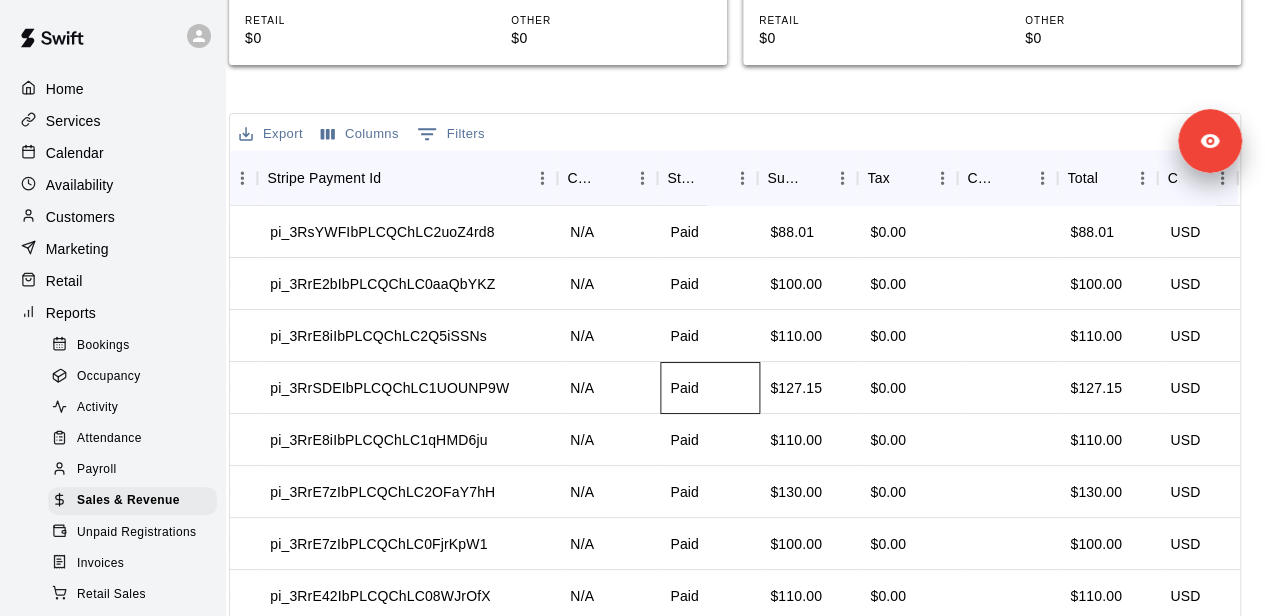 click on "Paid" at bounding box center [684, 388] 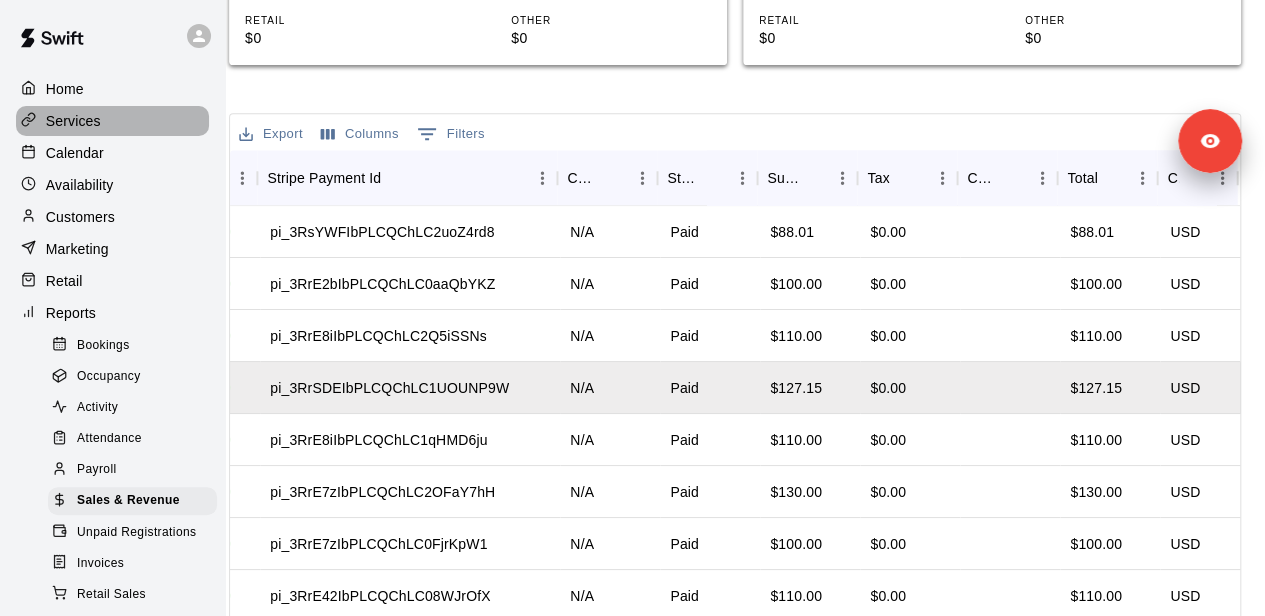 click on "Services" at bounding box center [112, 121] 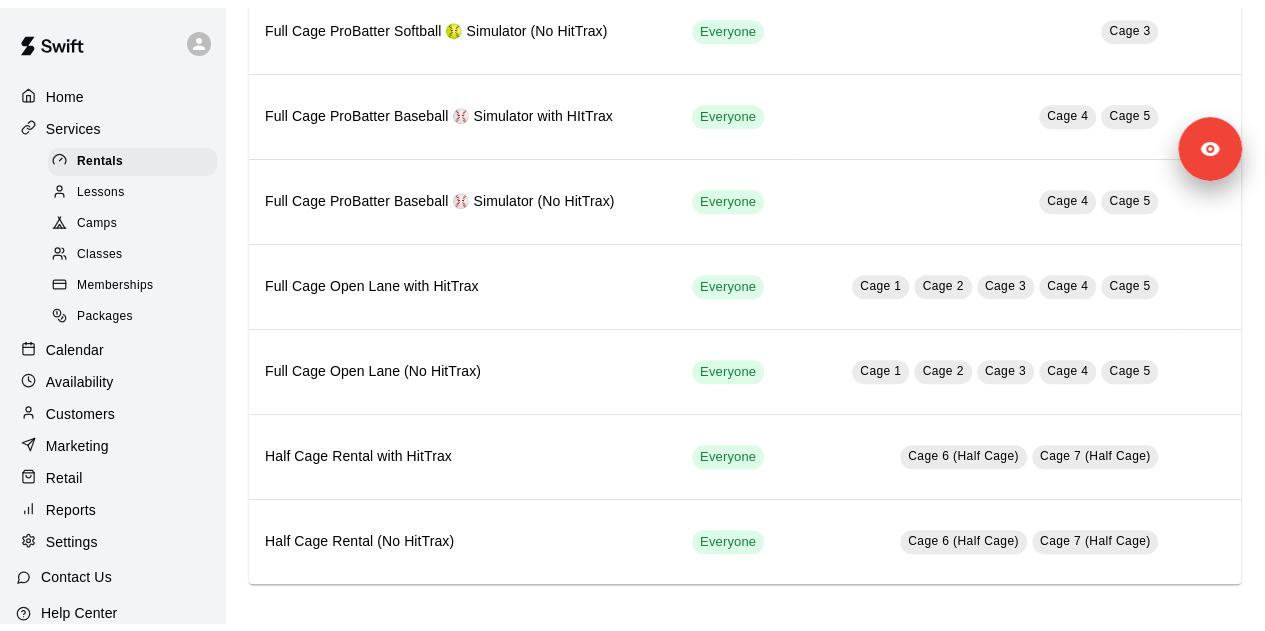 scroll, scrollTop: 0, scrollLeft: 0, axis: both 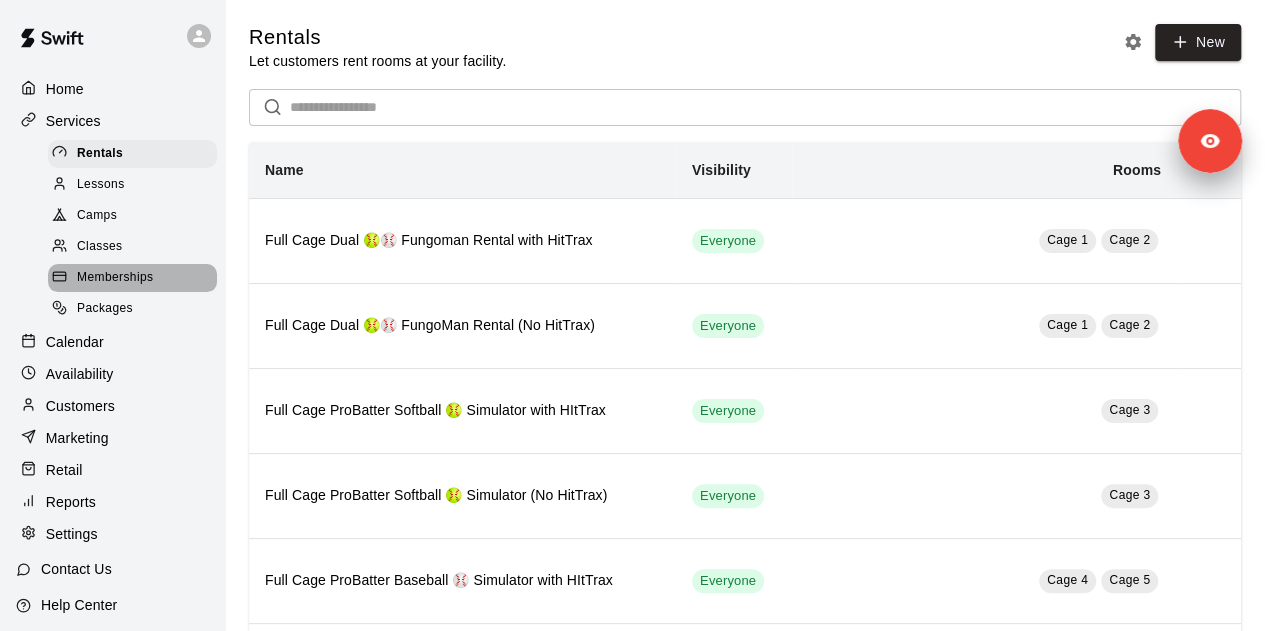 click on "Memberships" at bounding box center (132, 278) 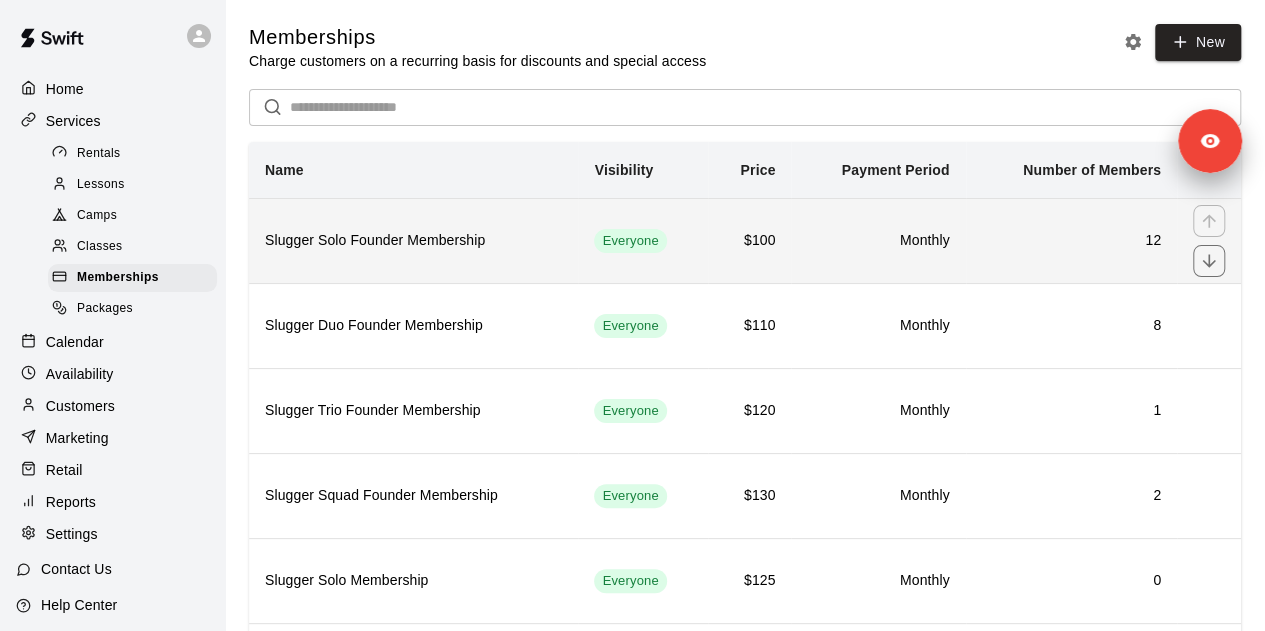 click on "Slugger Solo Founder Membership" at bounding box center (413, 240) 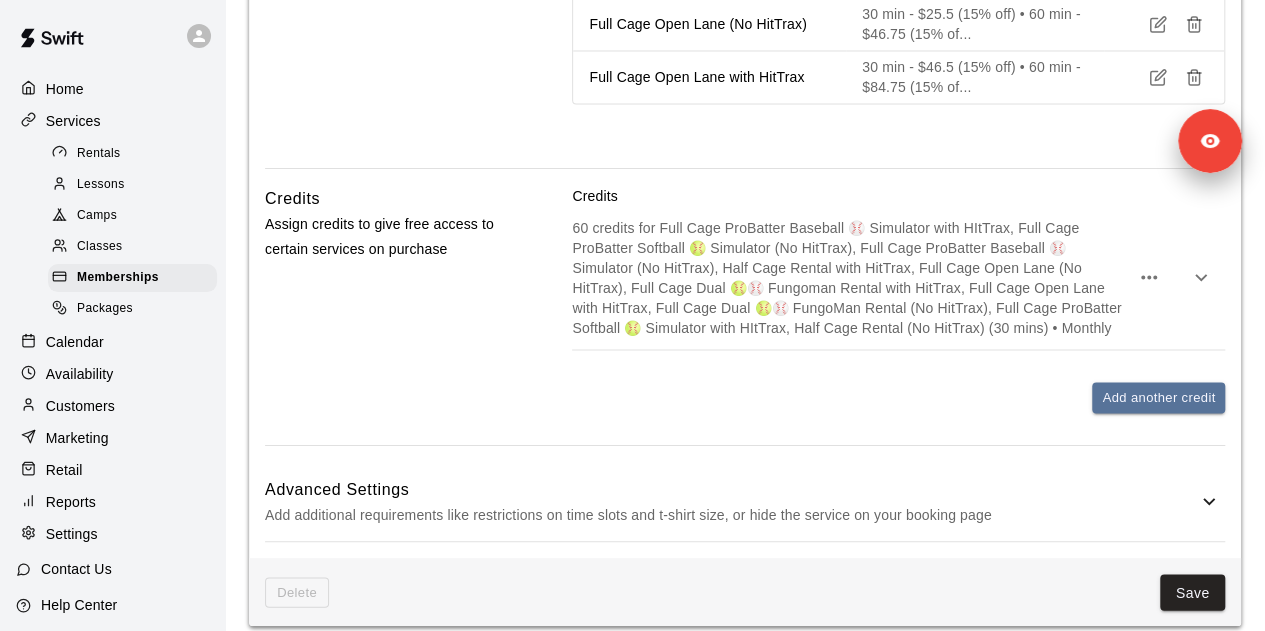 scroll, scrollTop: 1772, scrollLeft: 0, axis: vertical 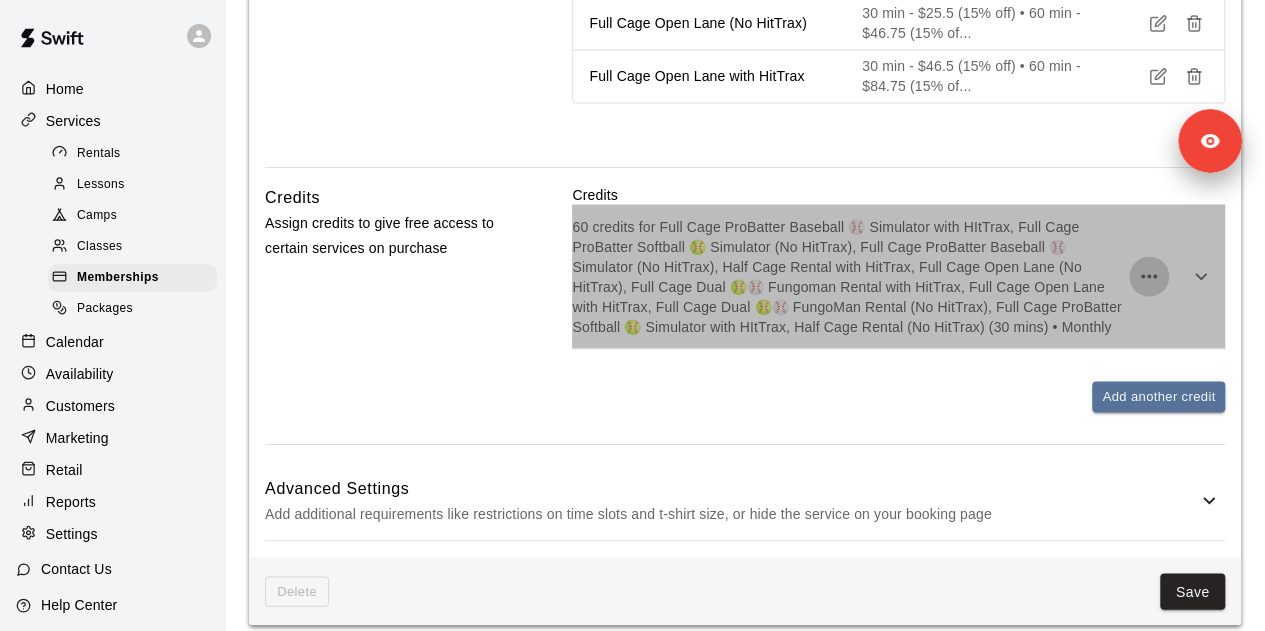 click 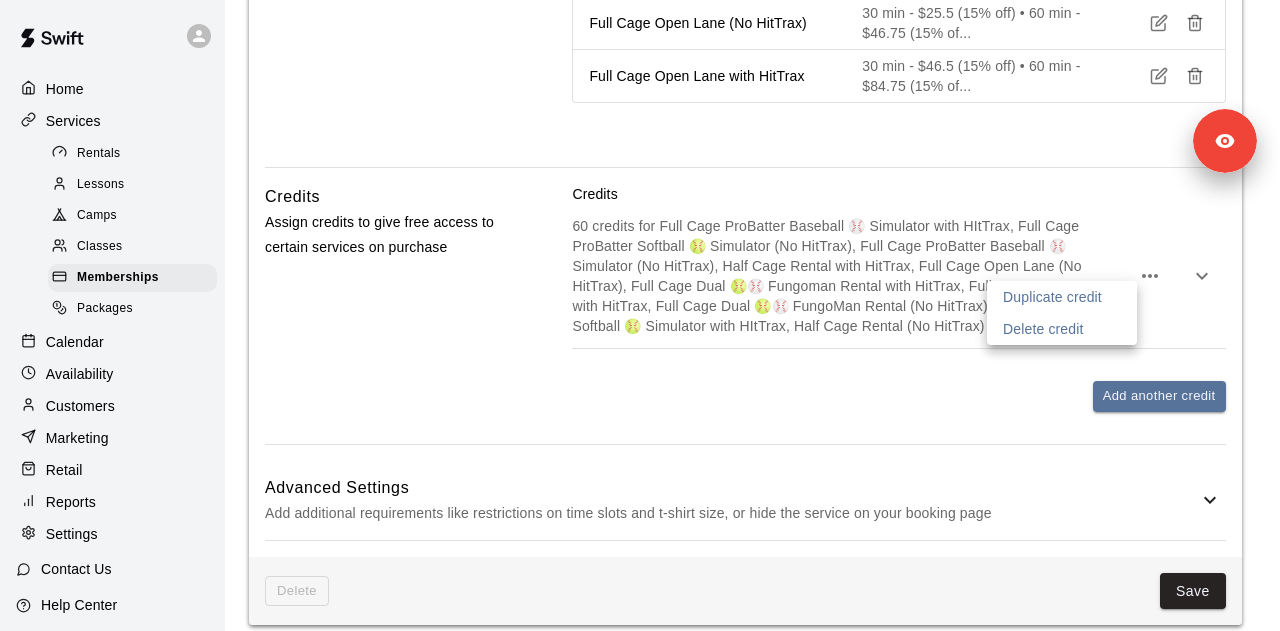 click at bounding box center [640, 315] 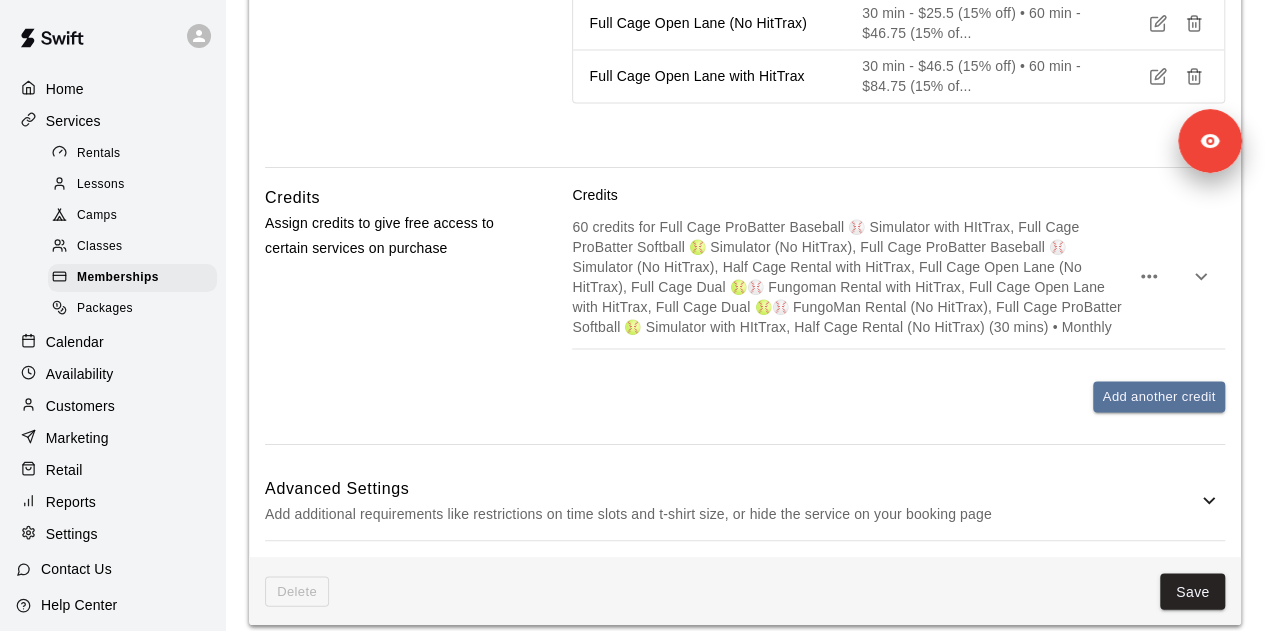 click on "60 credits for Full Cage ProBatter Baseball ⚾ Simulator with HItTrax, Full Cage ProBatter Softball 🥎  Simulator (No HitTrax), Full Cage ProBatter Baseball ⚾  Simulator (No HitTrax), Half Cage Rental with HitTrax, Full Cage Open Lane (No HitTrax), Full Cage Dual 🥎⚾ Fungoman Rental with HitTrax, Full Cage Open Lane with HitTrax, Full Cage Dual 🥎⚾ FungoMan Rental (No HitTrax), Full Cage ProBatter Softball 🥎 Simulator with HItTrax, Half Cage Rental (No HitTrax) (30 mins) • Monthly" at bounding box center (850, 276) 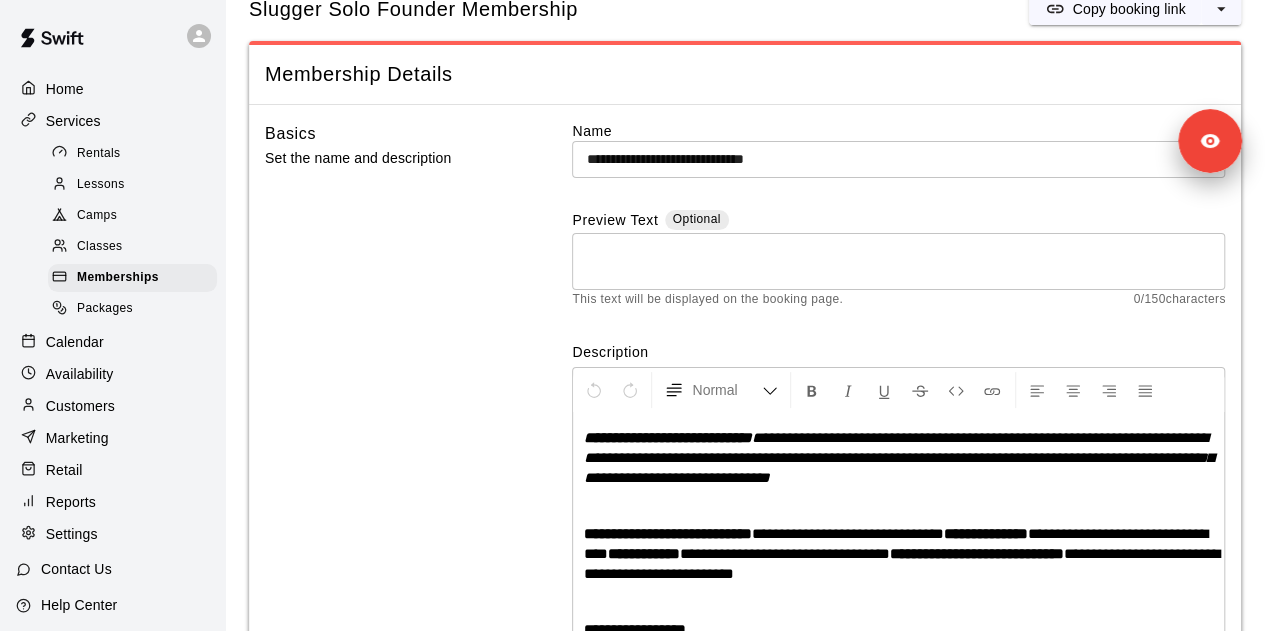 scroll, scrollTop: 0, scrollLeft: 0, axis: both 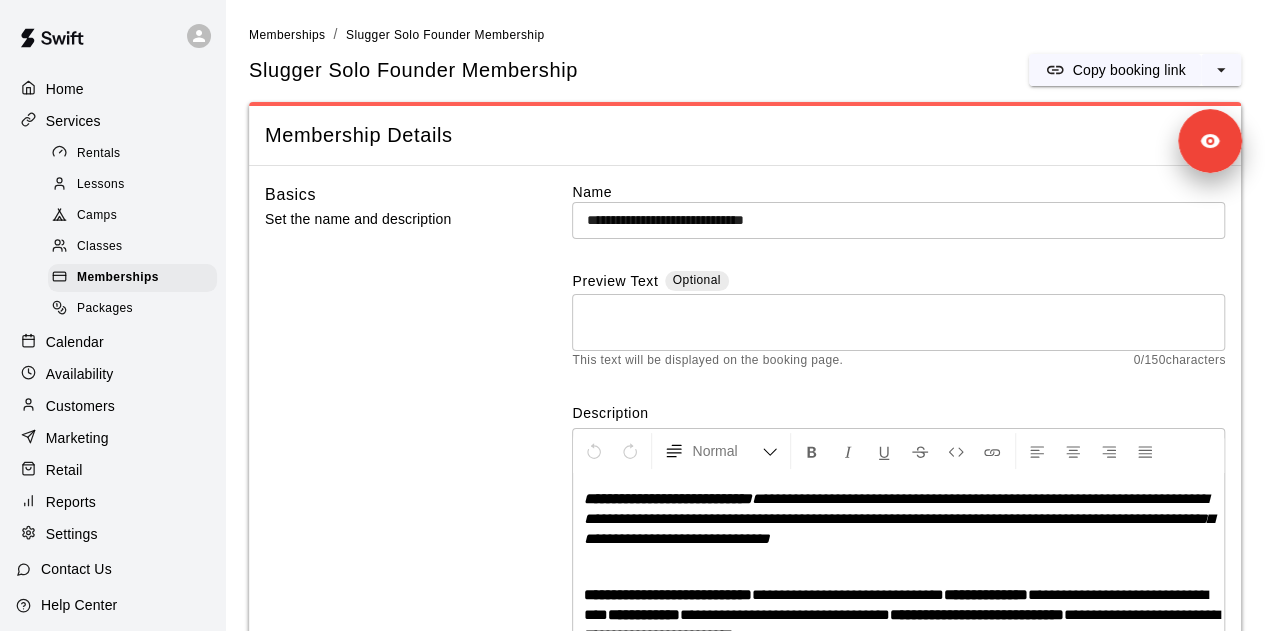 click on "Settings" at bounding box center [112, 534] 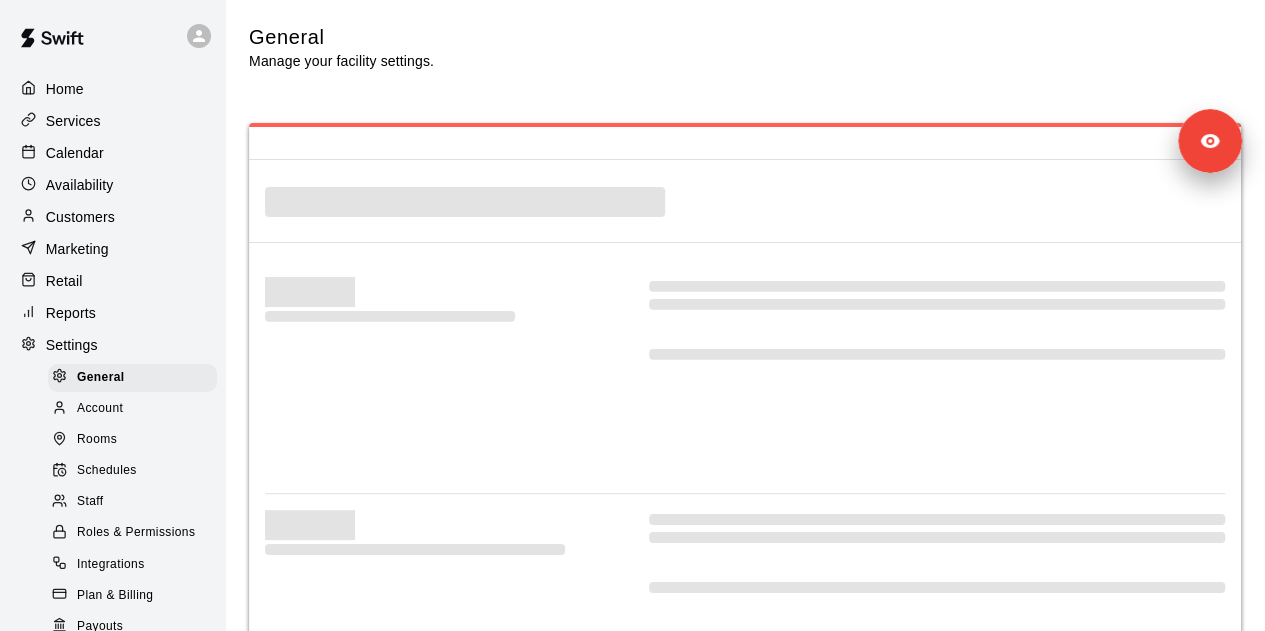 select on "**" 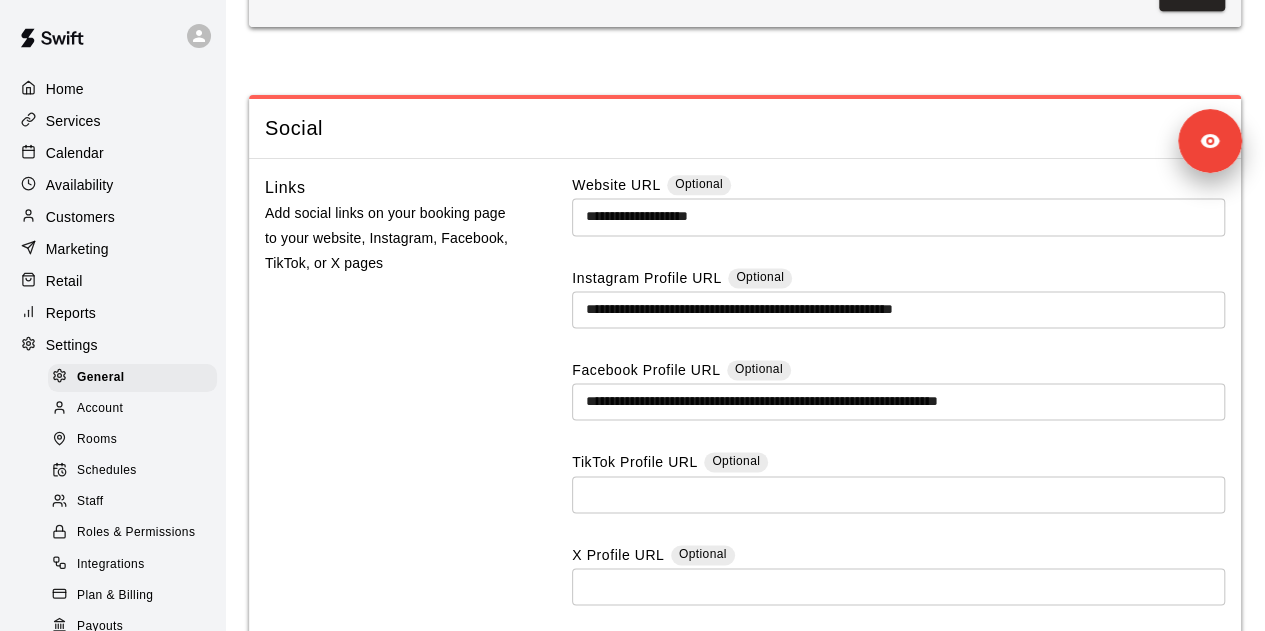 scroll, scrollTop: 5138, scrollLeft: 0, axis: vertical 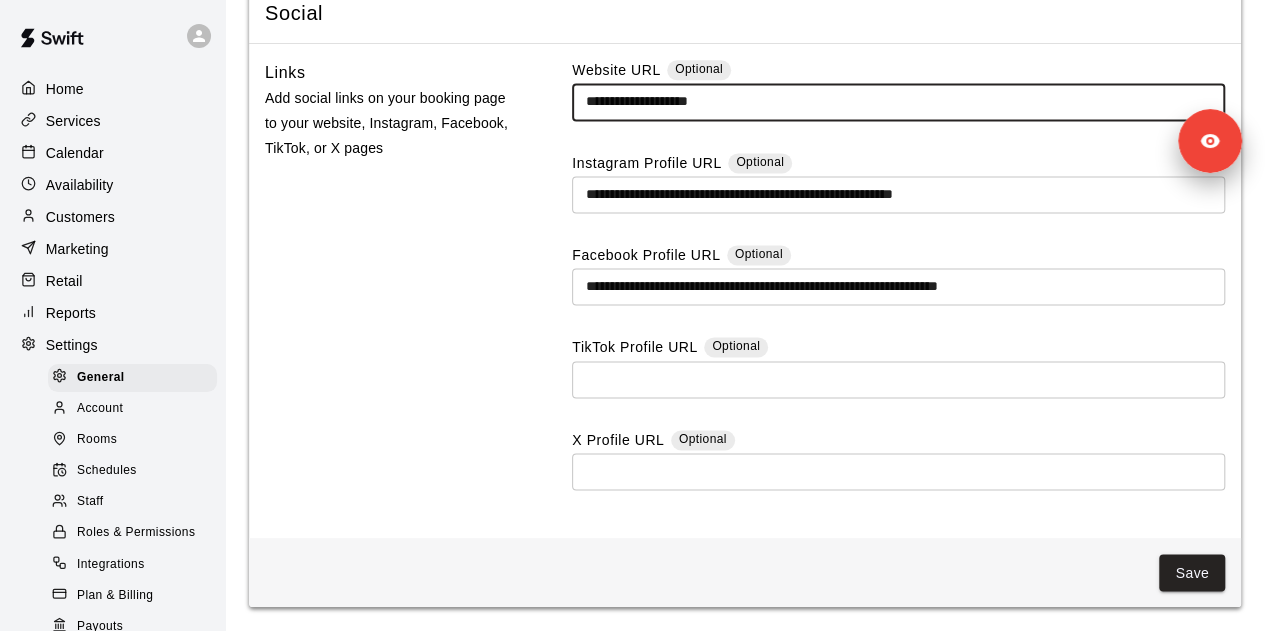 click on "**********" at bounding box center (898, 101) 